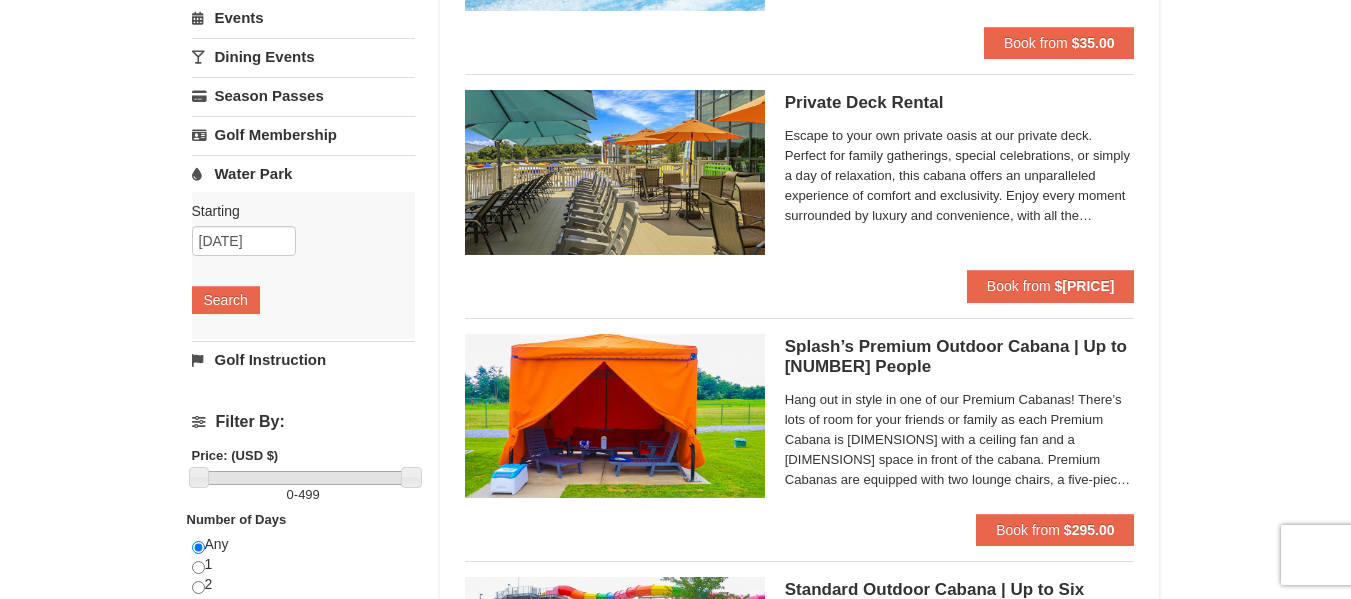 scroll, scrollTop: 0, scrollLeft: 0, axis: both 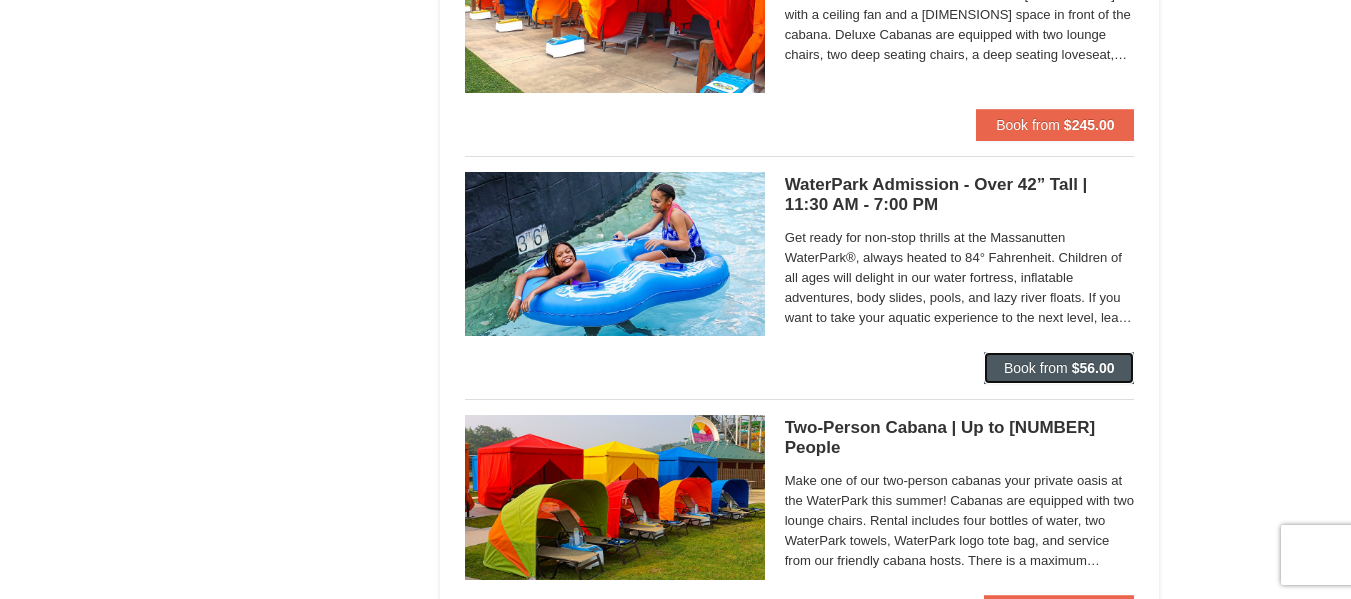 click on "Book from" at bounding box center (1036, 368) 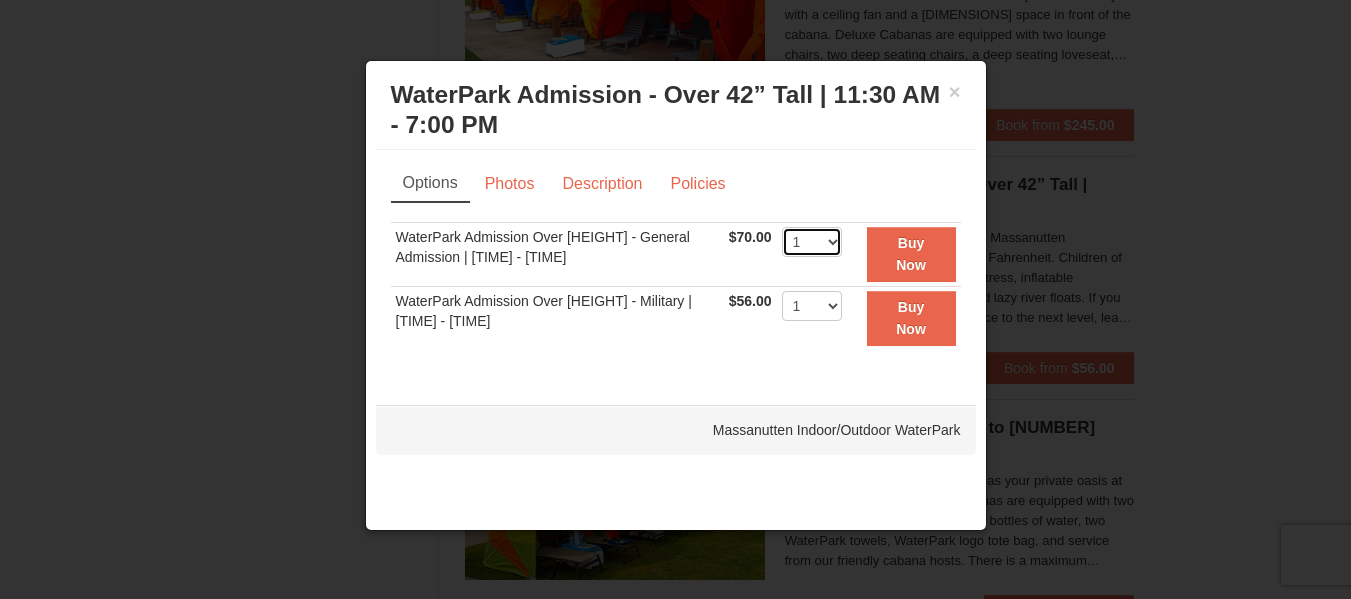 click on "1
2
3
4
5
6
7
8
9
10
11
12
13
14
15
16
17
18
19
20
21 22" at bounding box center (812, 242) 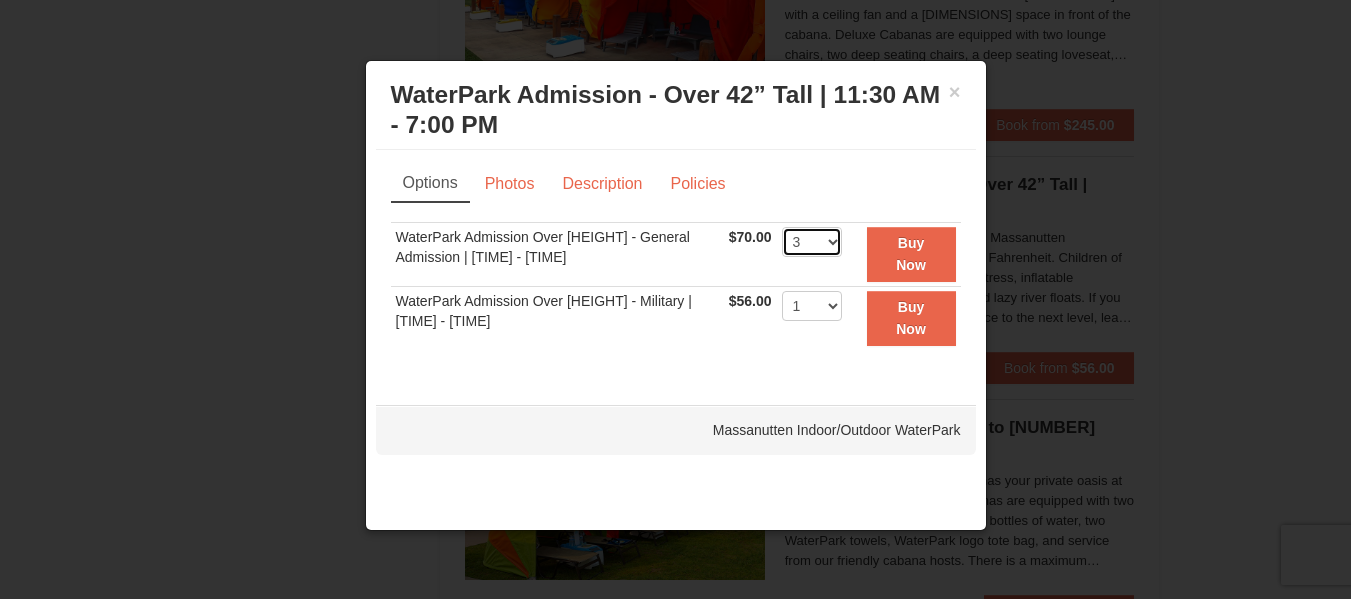 click on "1
2
3
4
5
6
7
8
9
10
11
12
13
14
15
16
17
18
19
20
21 22" at bounding box center (812, 242) 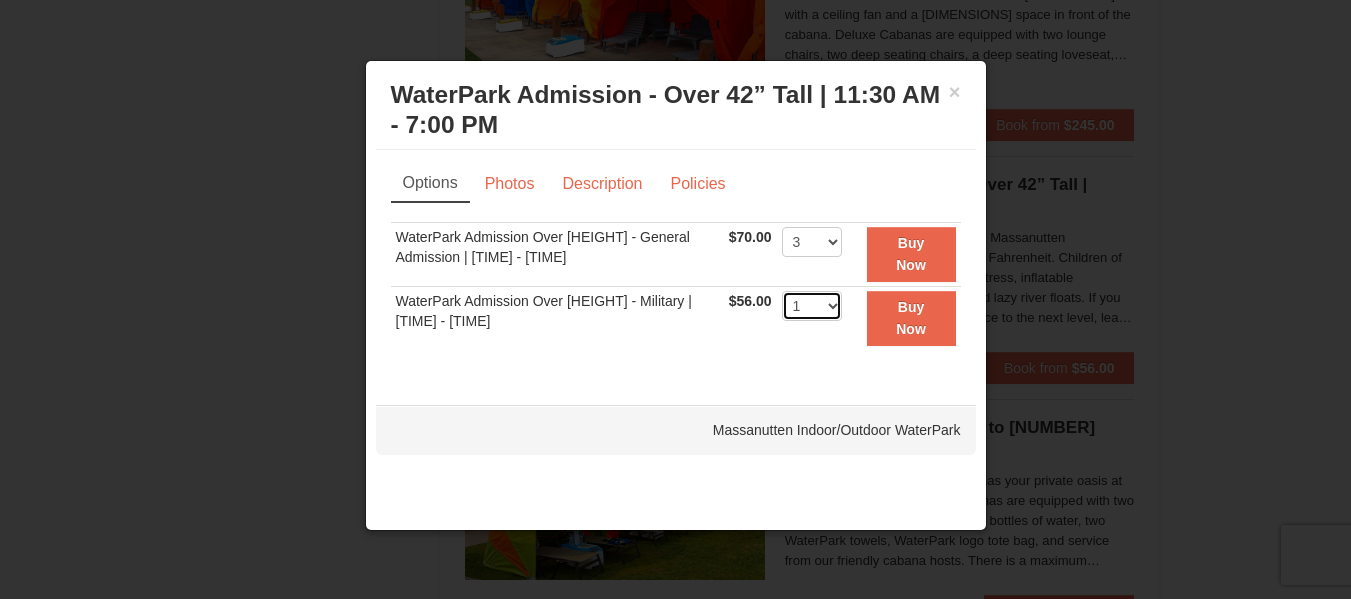 click on "1
2
3
4
5
6
7
8
9
10
11
12
13
14
15
16
17
18
19
20
21 22" at bounding box center [812, 306] 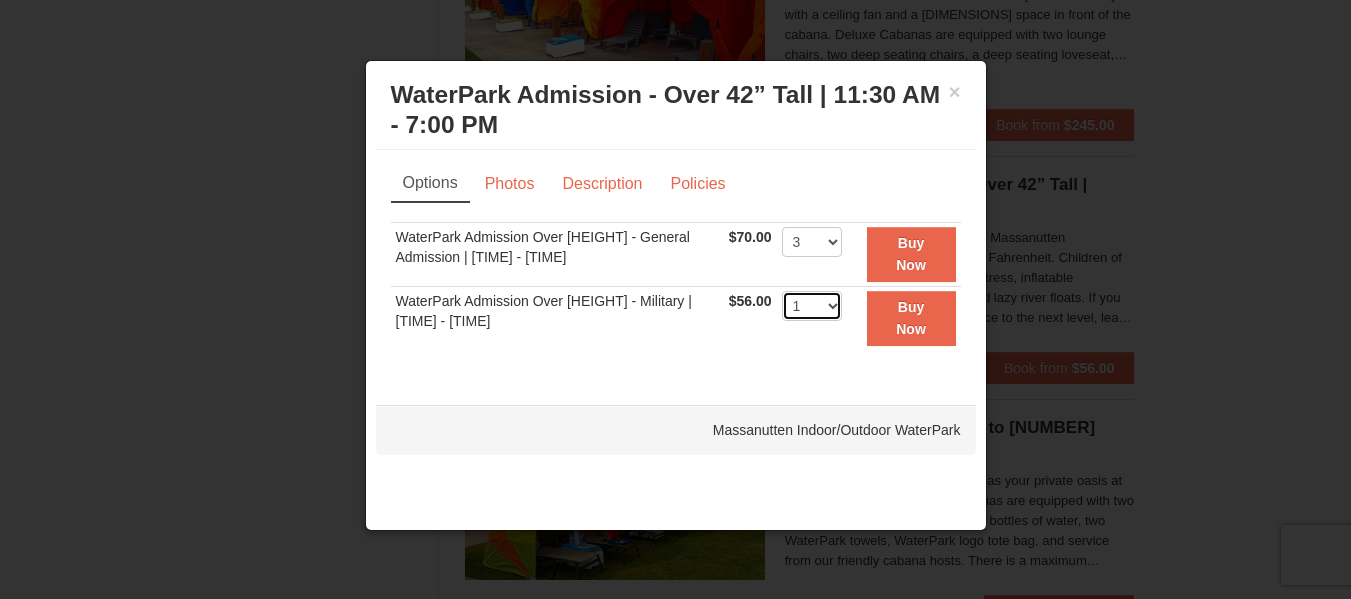 select on "2" 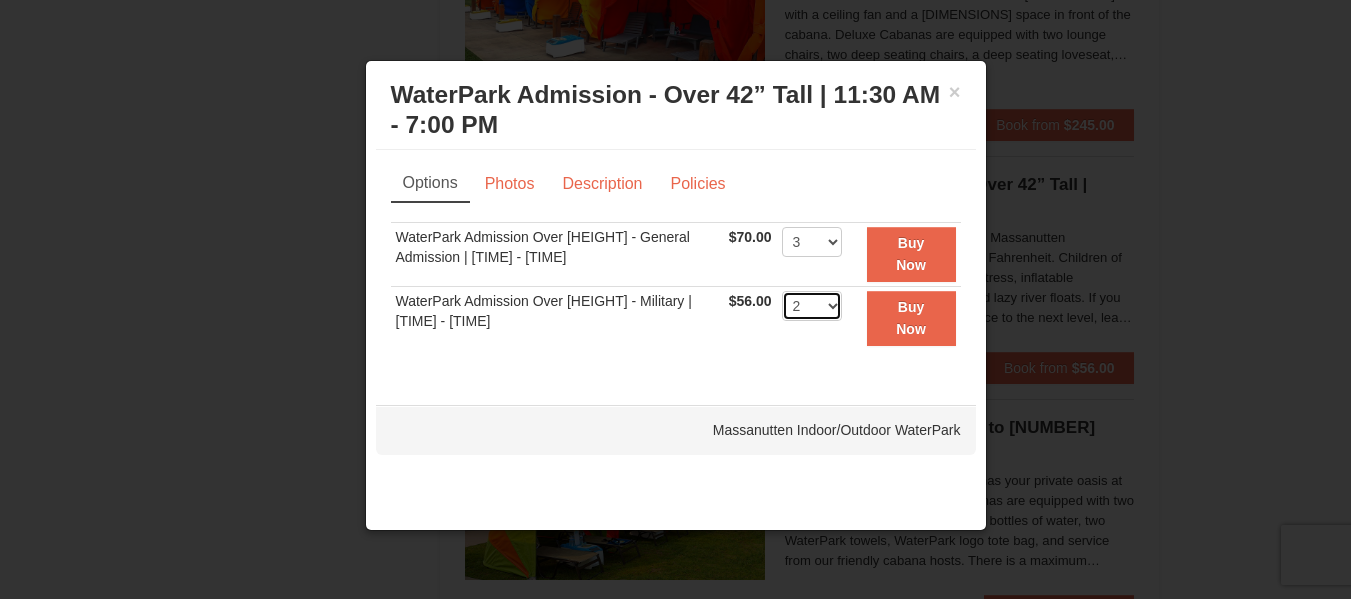 click on "1
2
3
4
5
6
7
8
9
10
11
12
13
14
15
16
17
18
19
20
21 22" at bounding box center [812, 306] 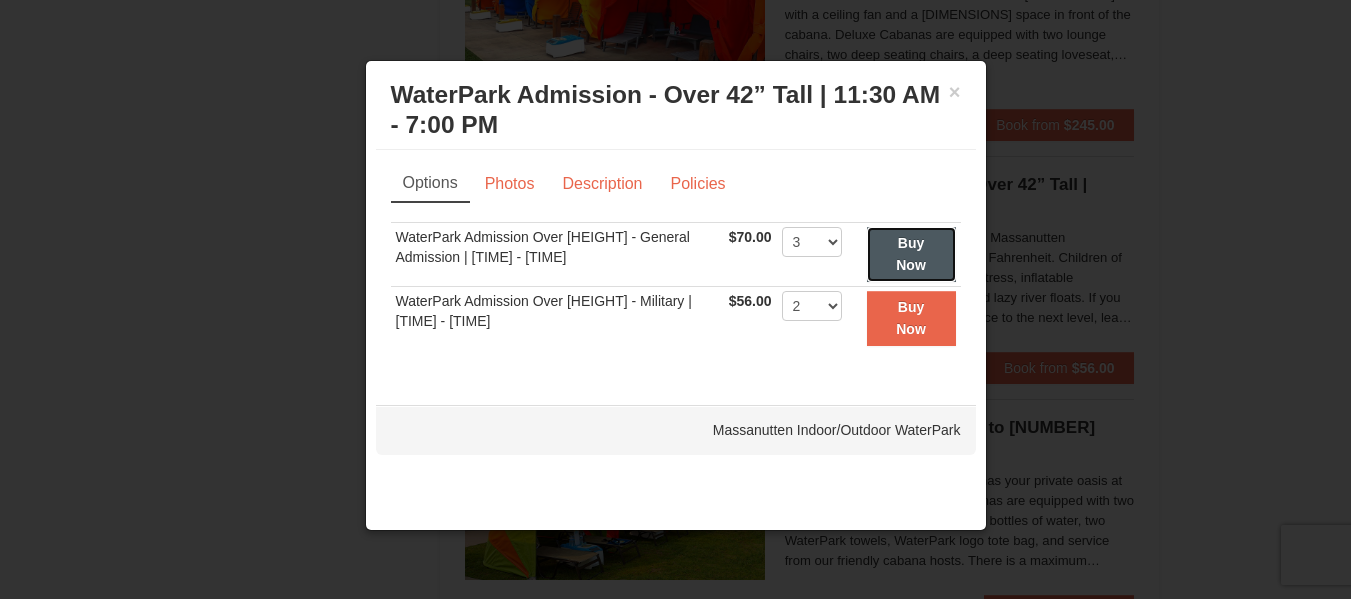 click on "Buy Now" at bounding box center (911, 254) 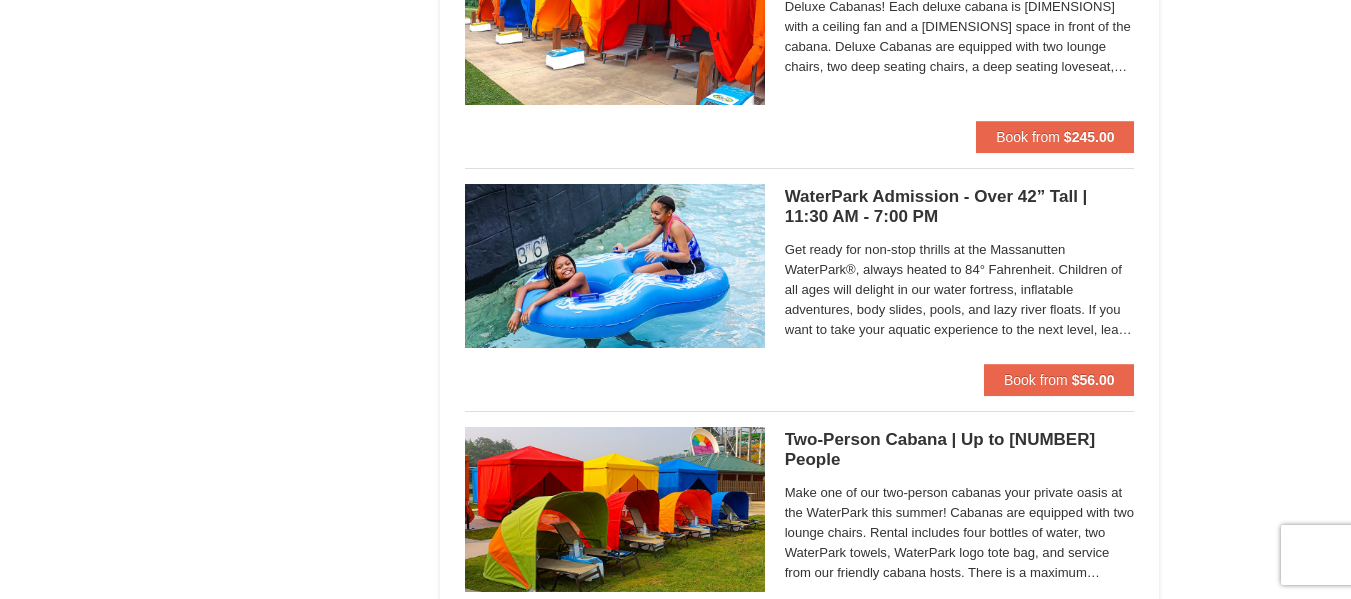scroll, scrollTop: 1206, scrollLeft: 0, axis: vertical 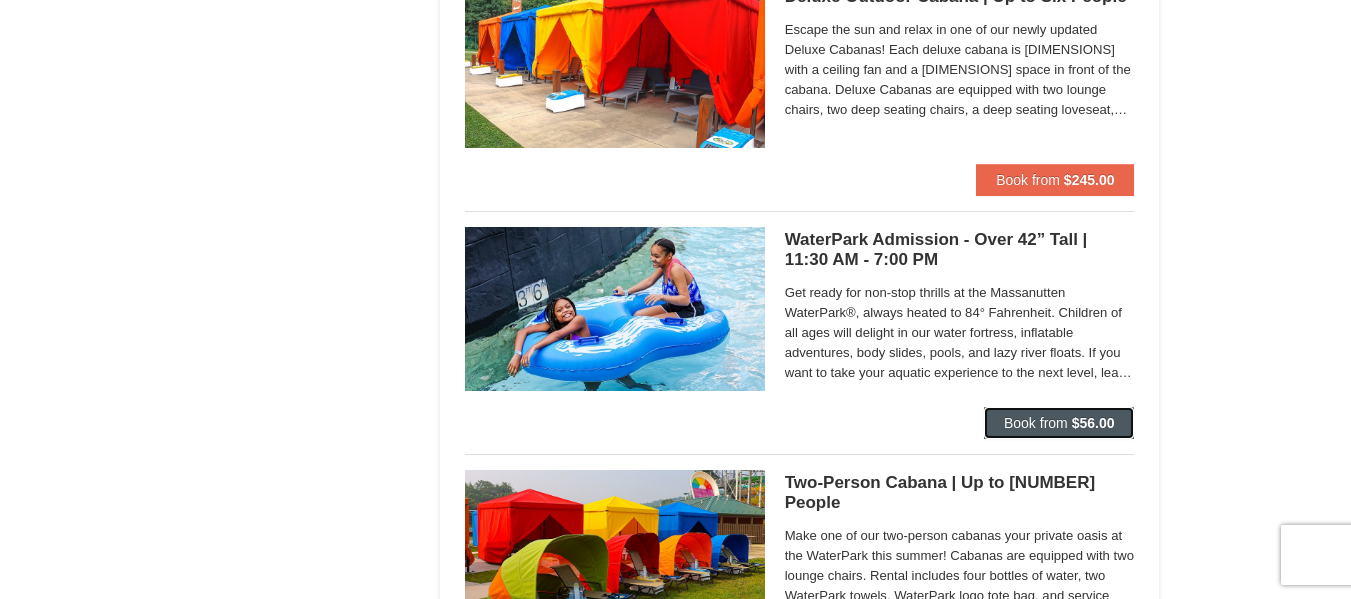 click on "$56.00" at bounding box center [1093, 423] 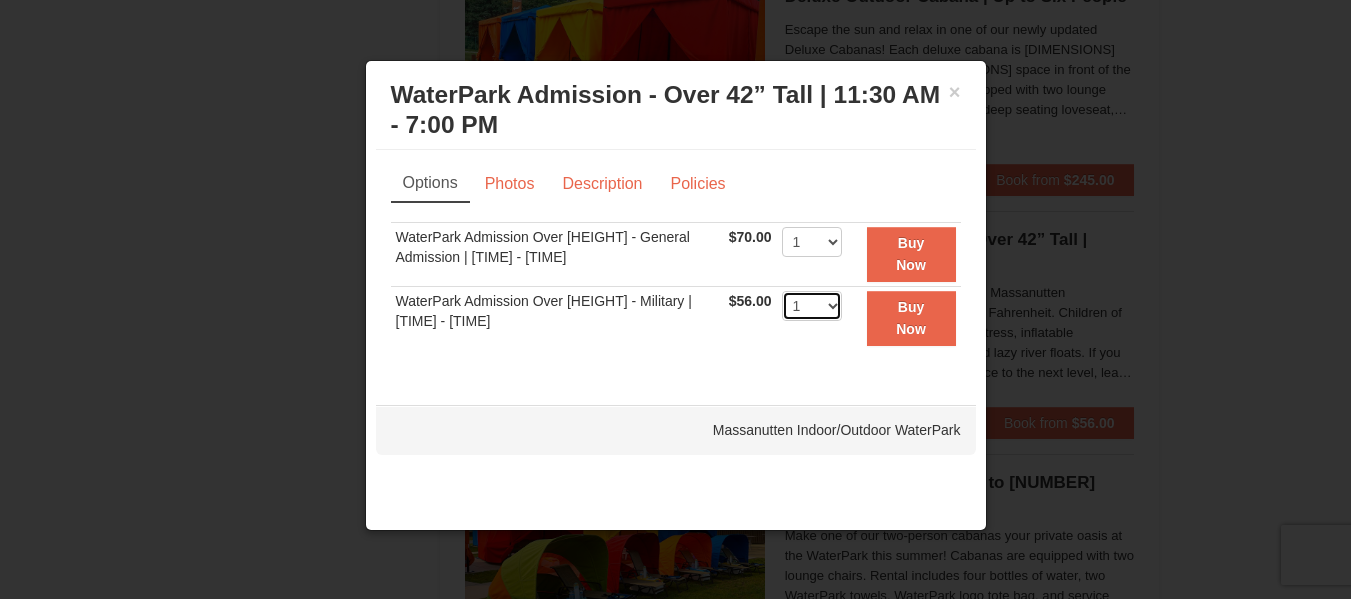 click on "1
2
3
4
5
6
7
8
9
10
11
12
13
14
15
16
17
18
19
20
21 22" at bounding box center (812, 306) 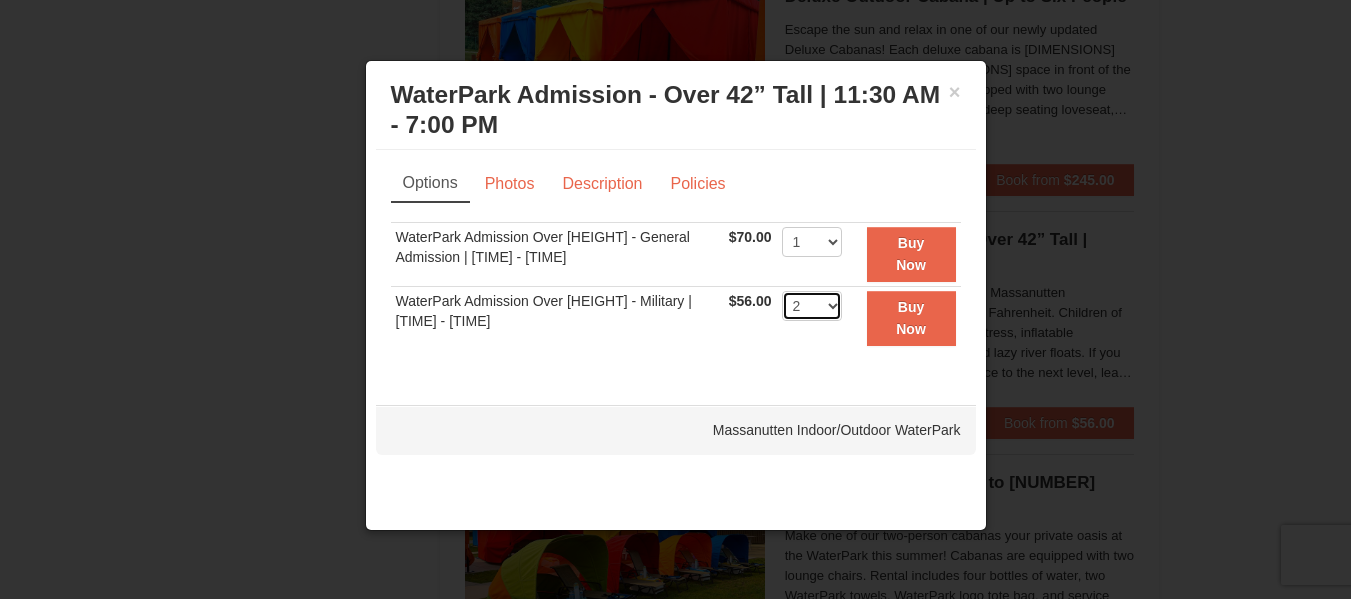 click on "1
2
3
4
5
6
7
8
9
10
11
12
13
14
15
16
17
18
19
20
21 22" at bounding box center [812, 306] 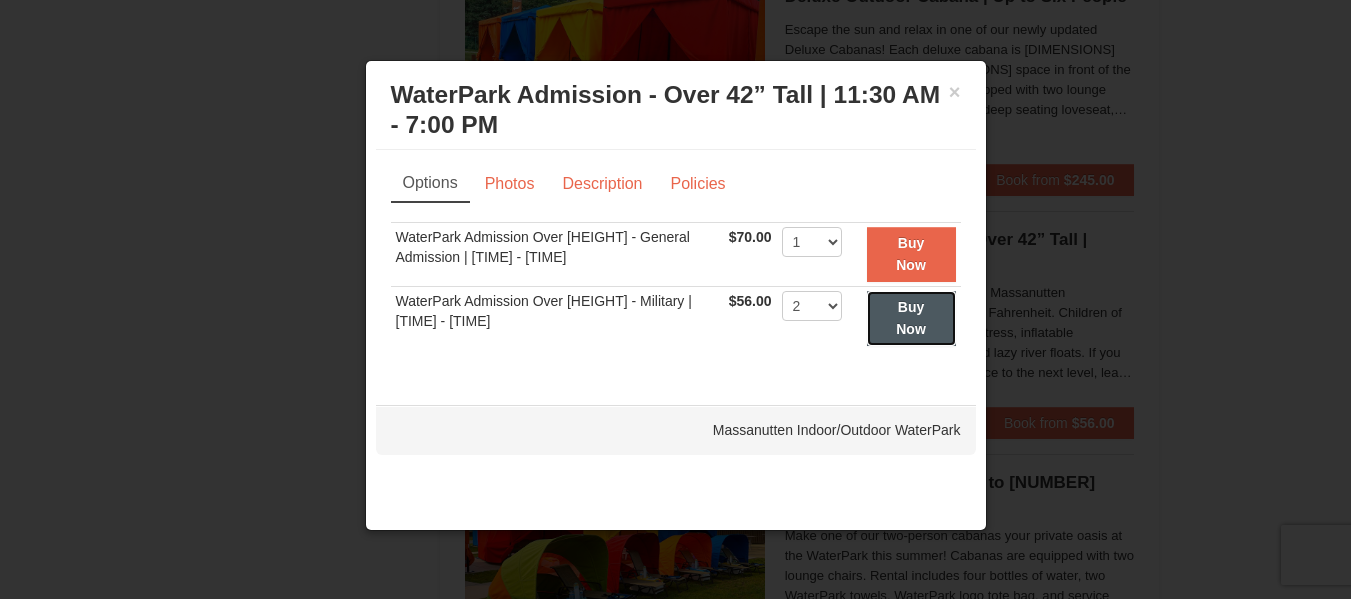 click on "Buy Now" at bounding box center (911, 318) 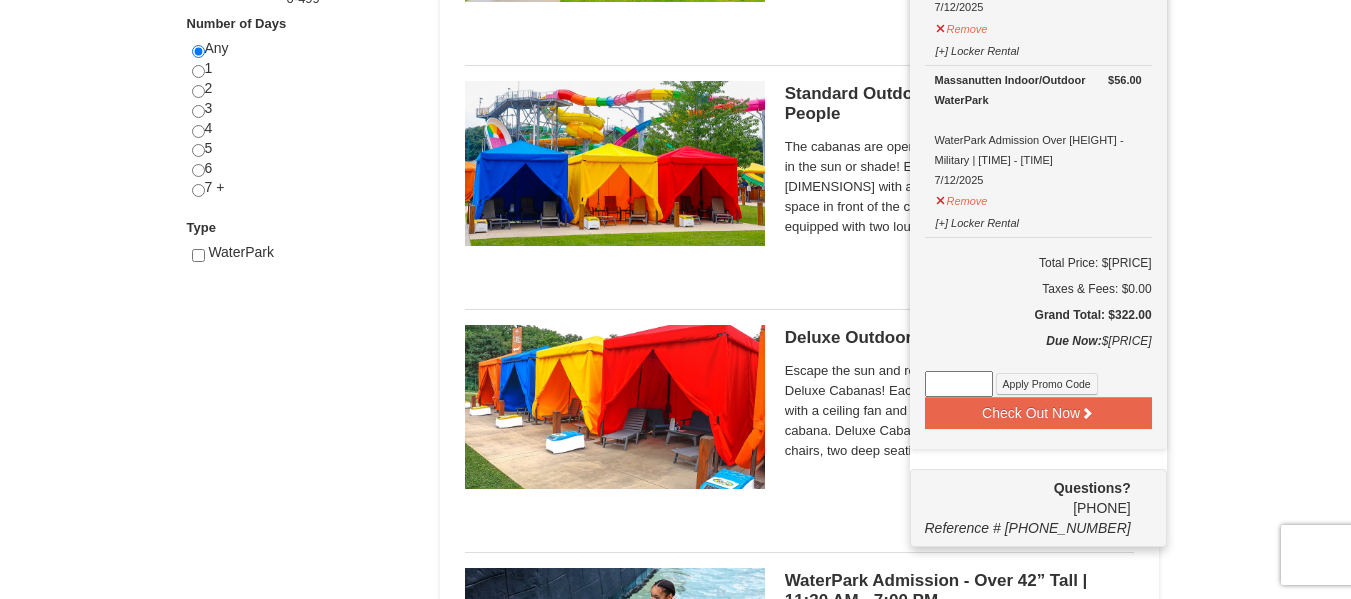 scroll, scrollTop: 906, scrollLeft: 0, axis: vertical 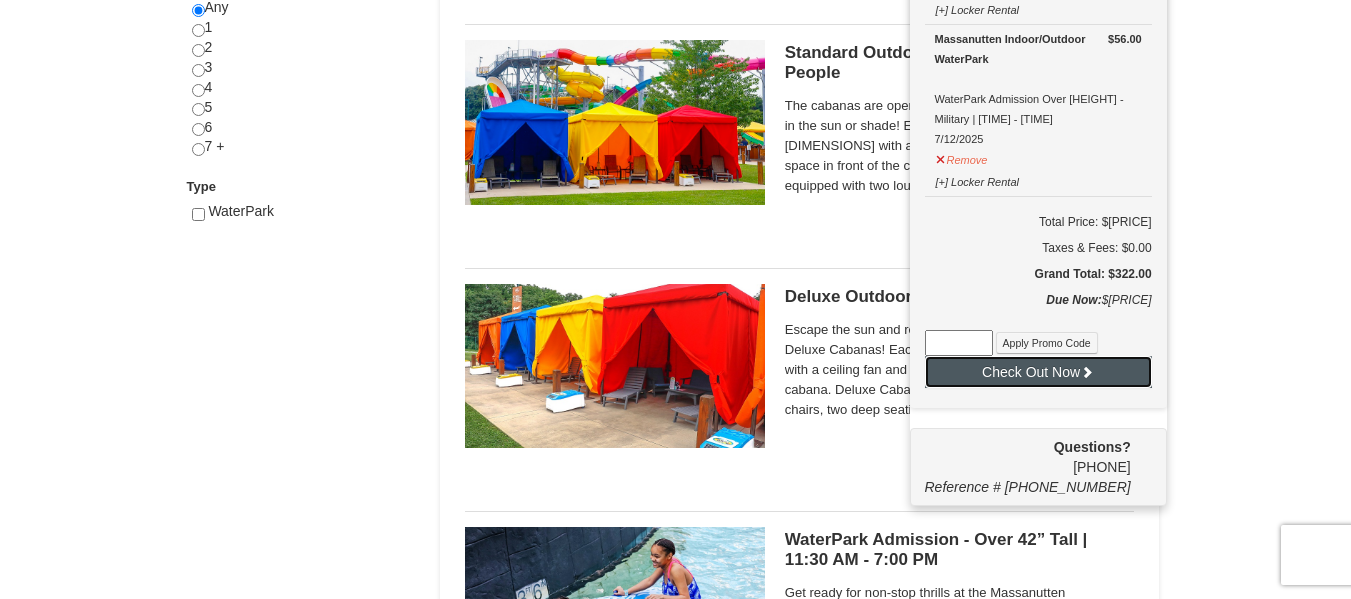 click on "Check Out Now" at bounding box center (1038, 372) 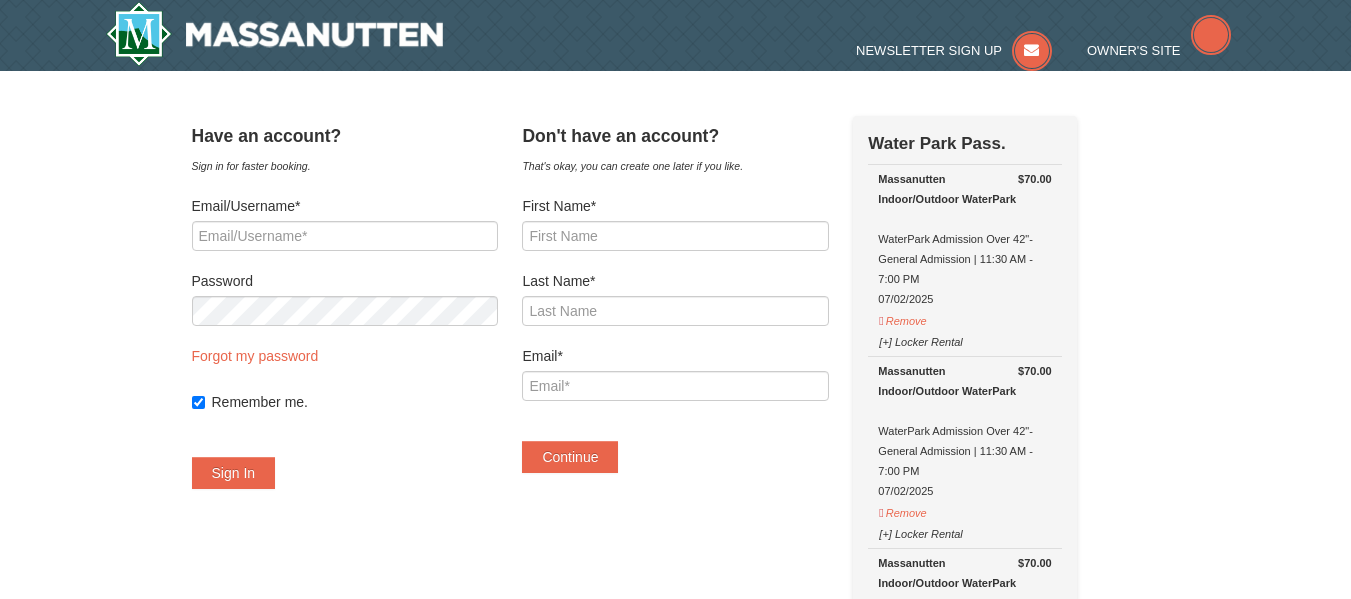 scroll, scrollTop: 0, scrollLeft: 0, axis: both 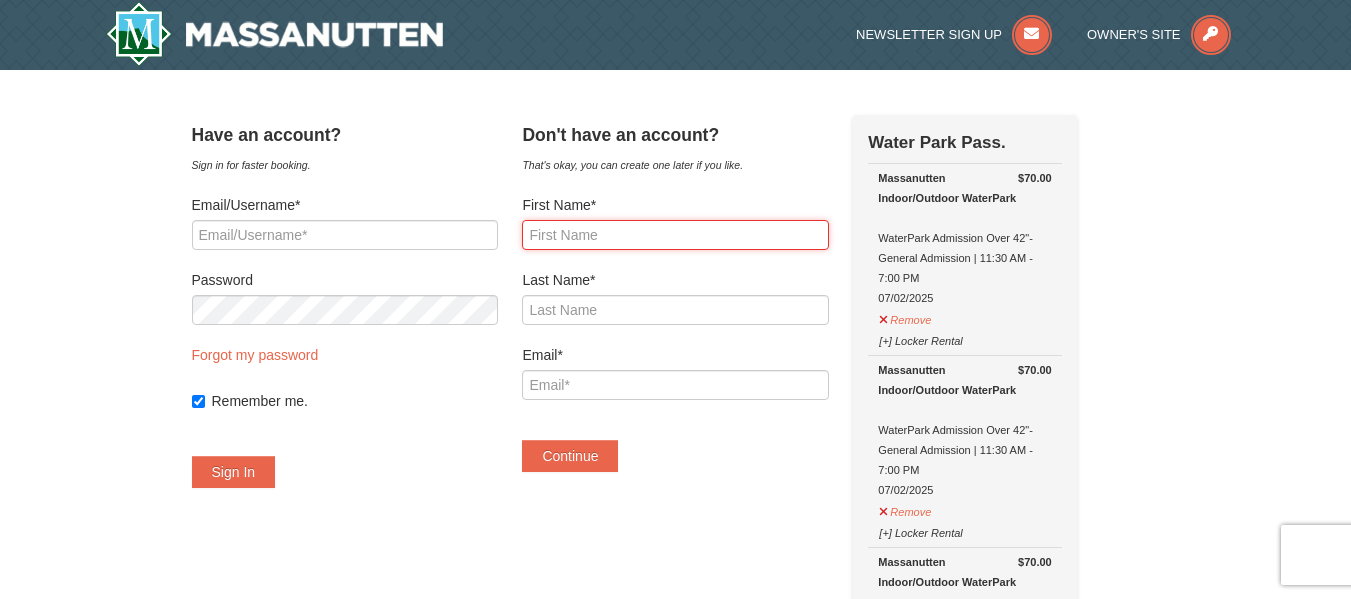 click on "First Name*" at bounding box center [675, 235] 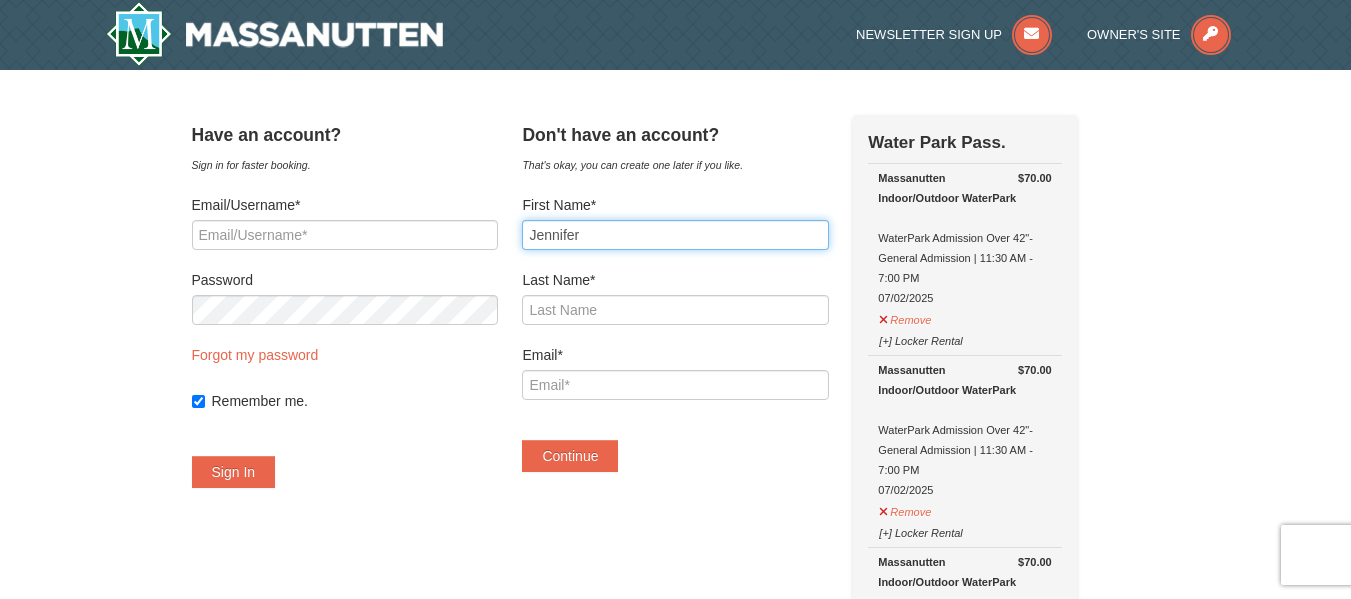 type on "Jennifer" 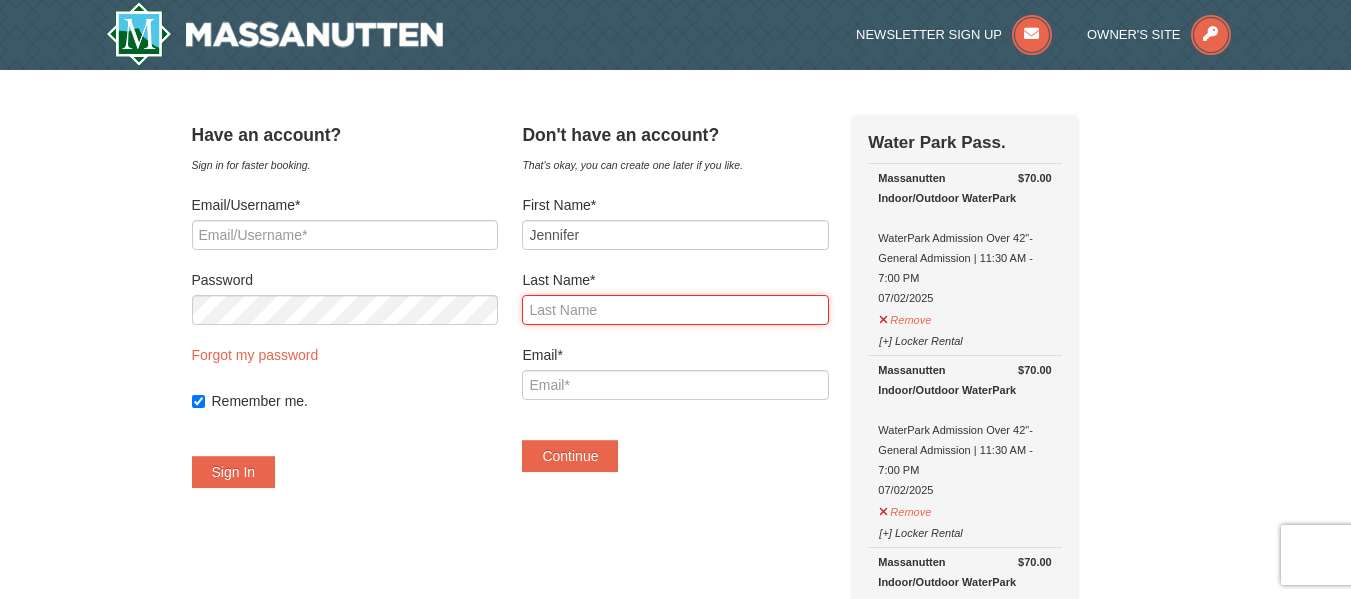 click on "Last Name*" at bounding box center [675, 310] 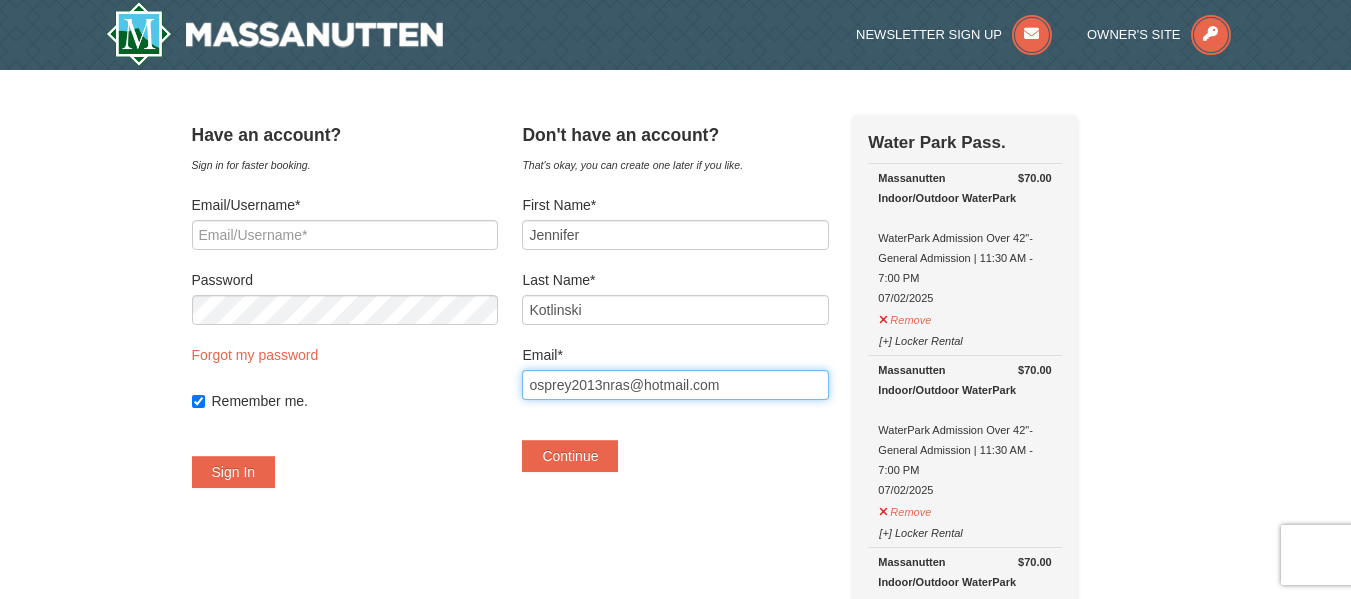 drag, startPoint x: 695, startPoint y: 385, endPoint x: 408, endPoint y: 375, distance: 287.17416 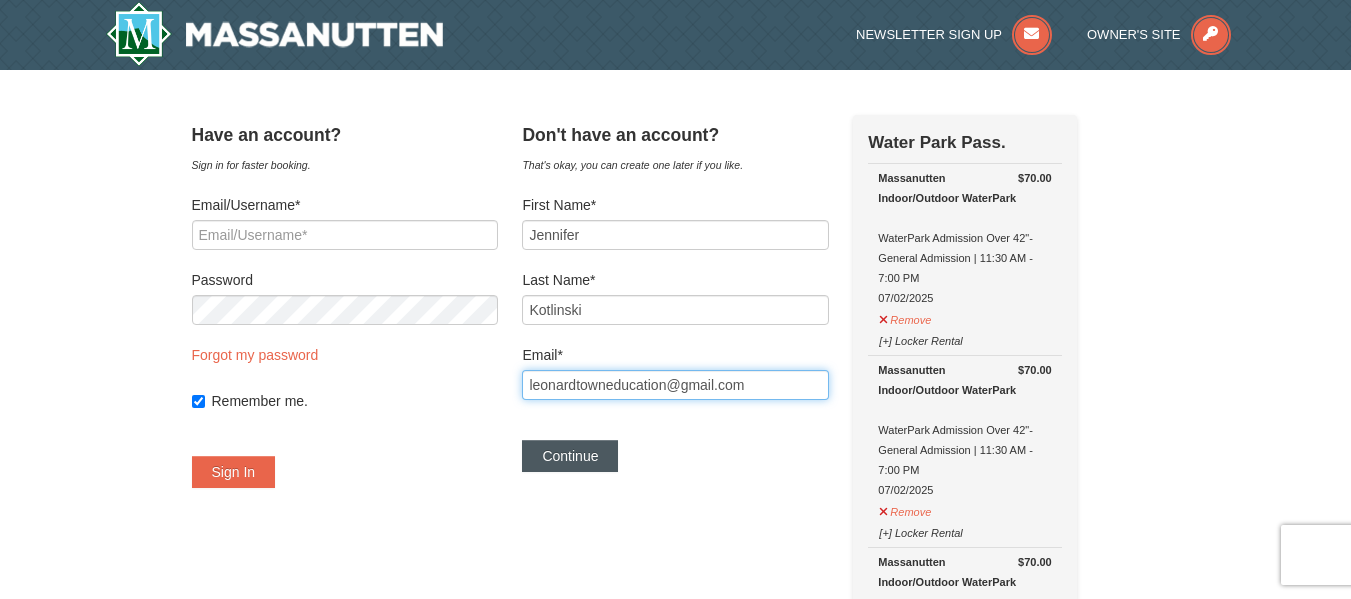 type on "[EMAIL]" 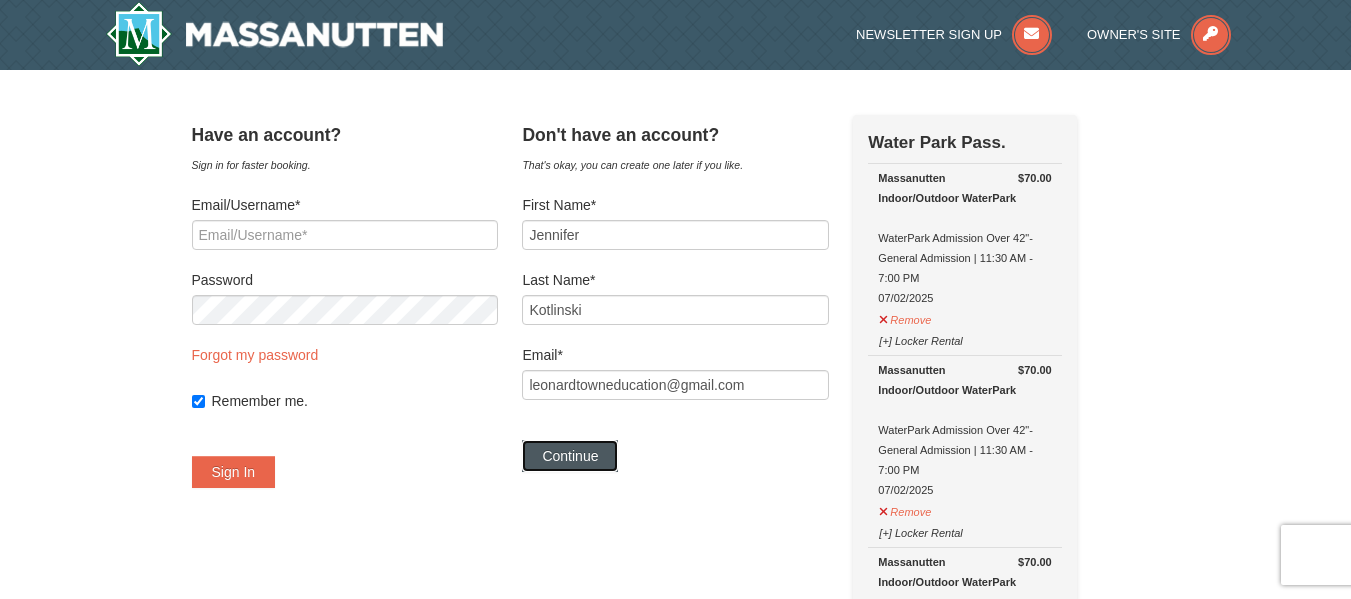 click on "Continue" at bounding box center (570, 456) 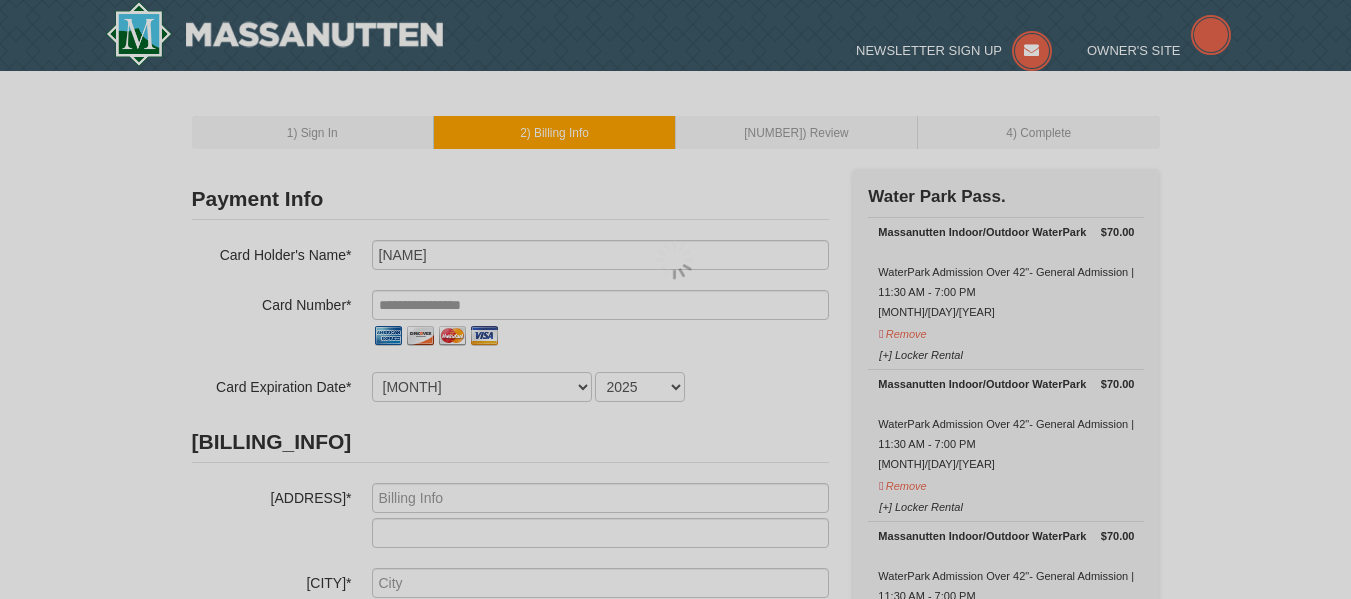 scroll, scrollTop: 0, scrollLeft: 0, axis: both 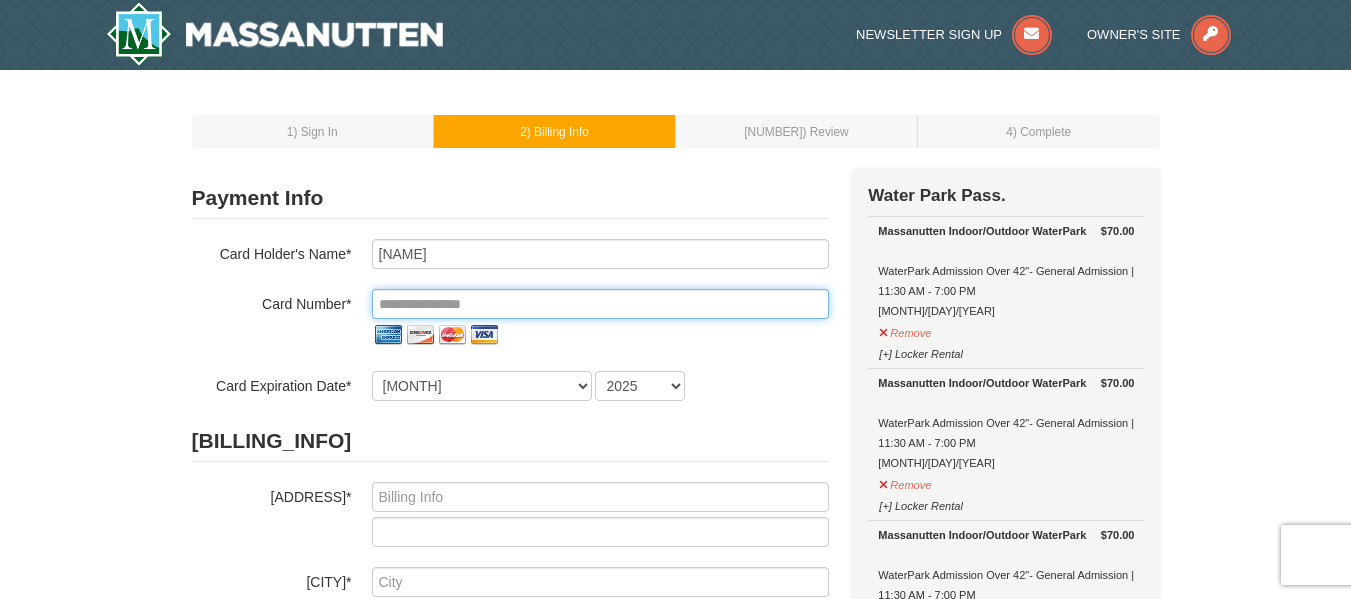 click at bounding box center (600, 304) 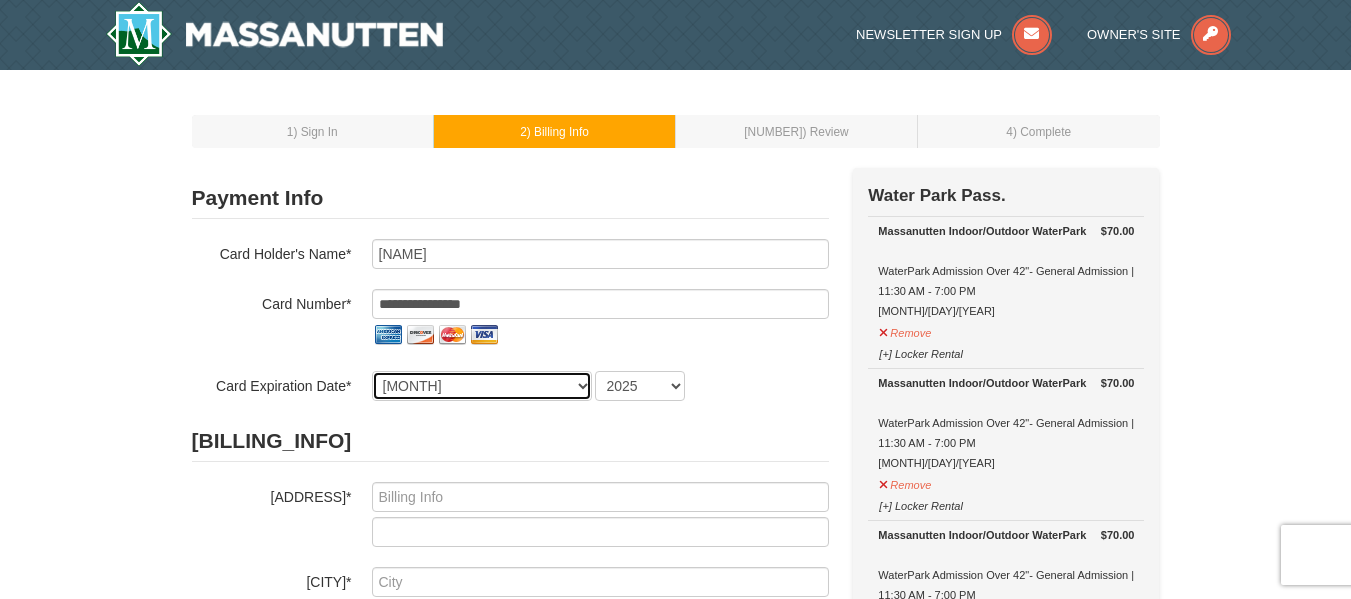 select on "8" 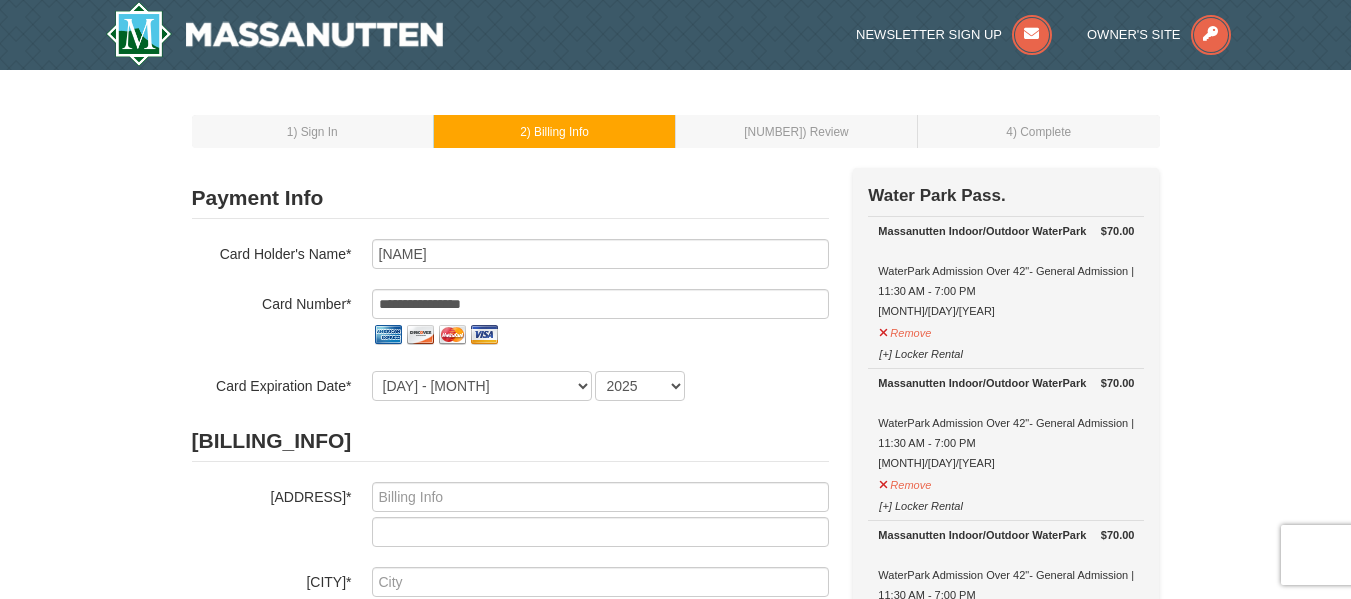 select on "2027" 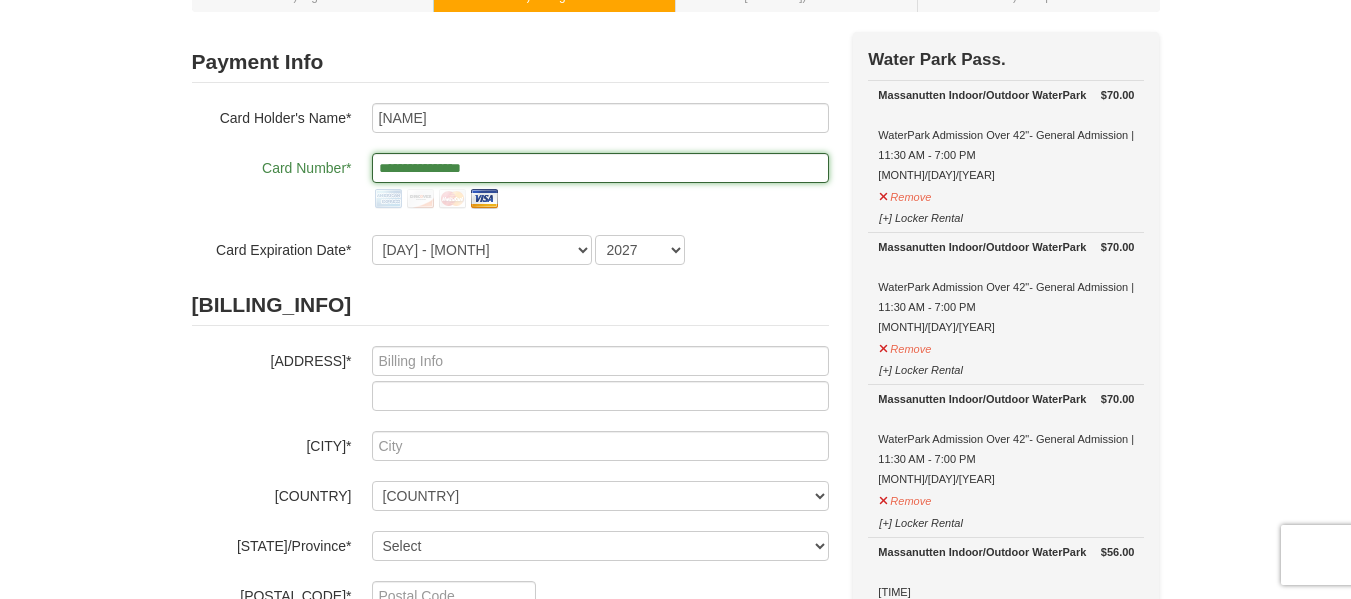 scroll, scrollTop: 100, scrollLeft: 0, axis: vertical 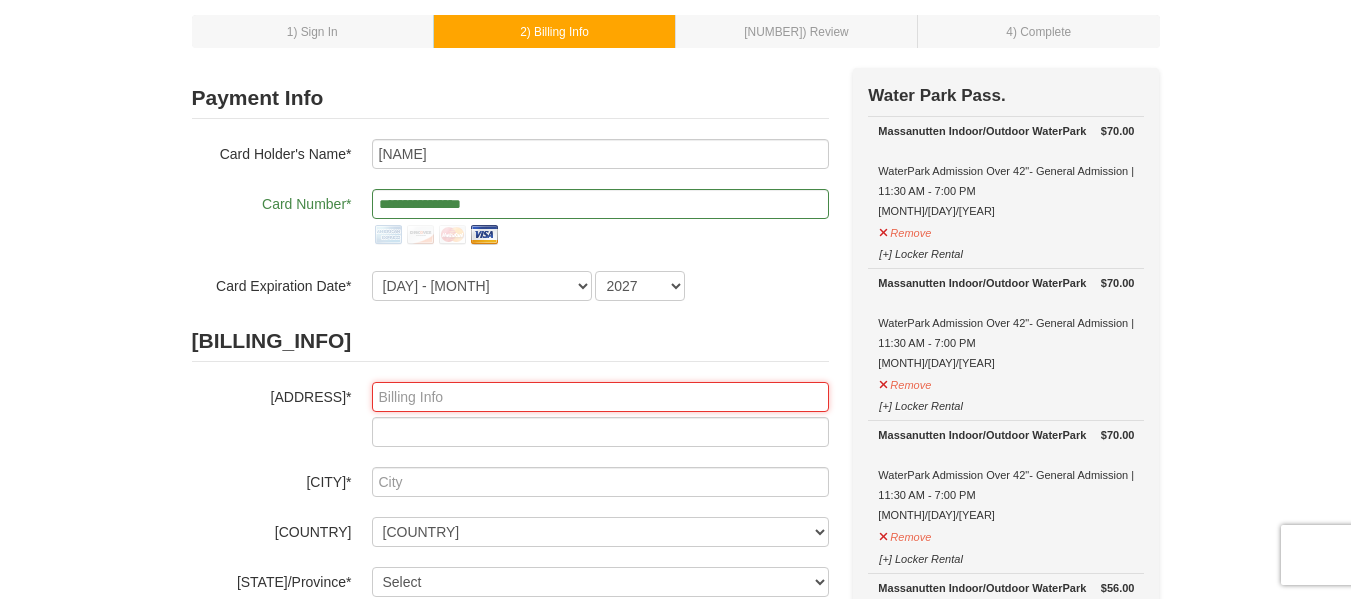 click at bounding box center [600, 397] 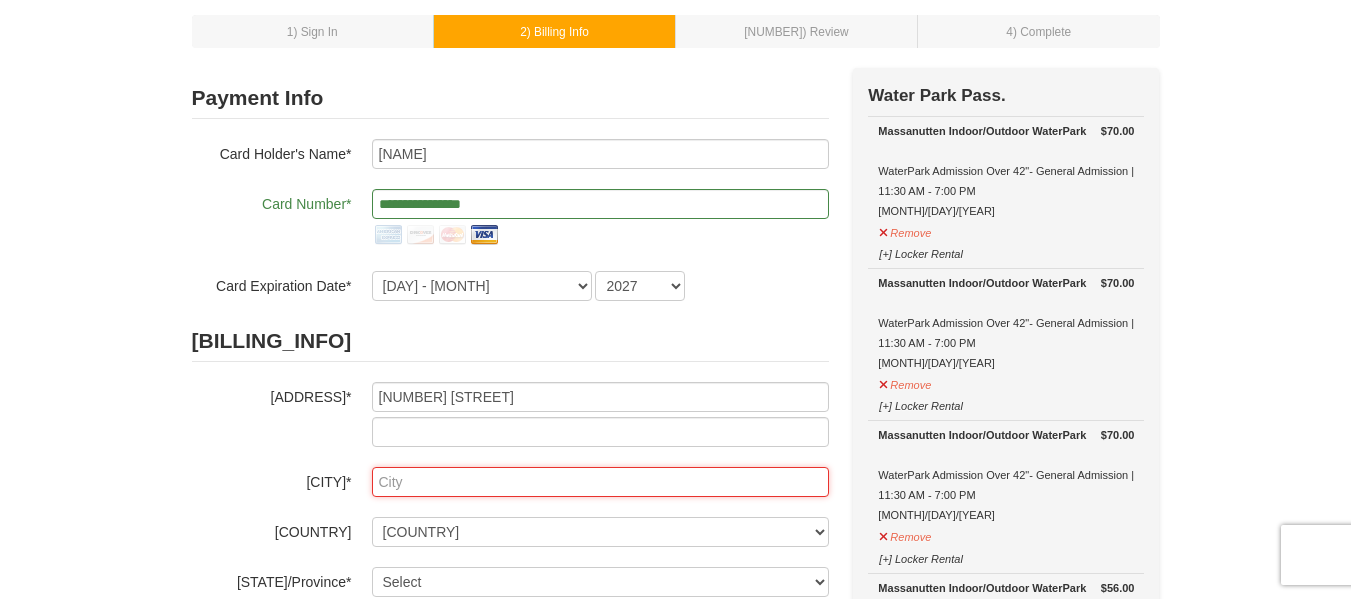 type on "[CITY]" 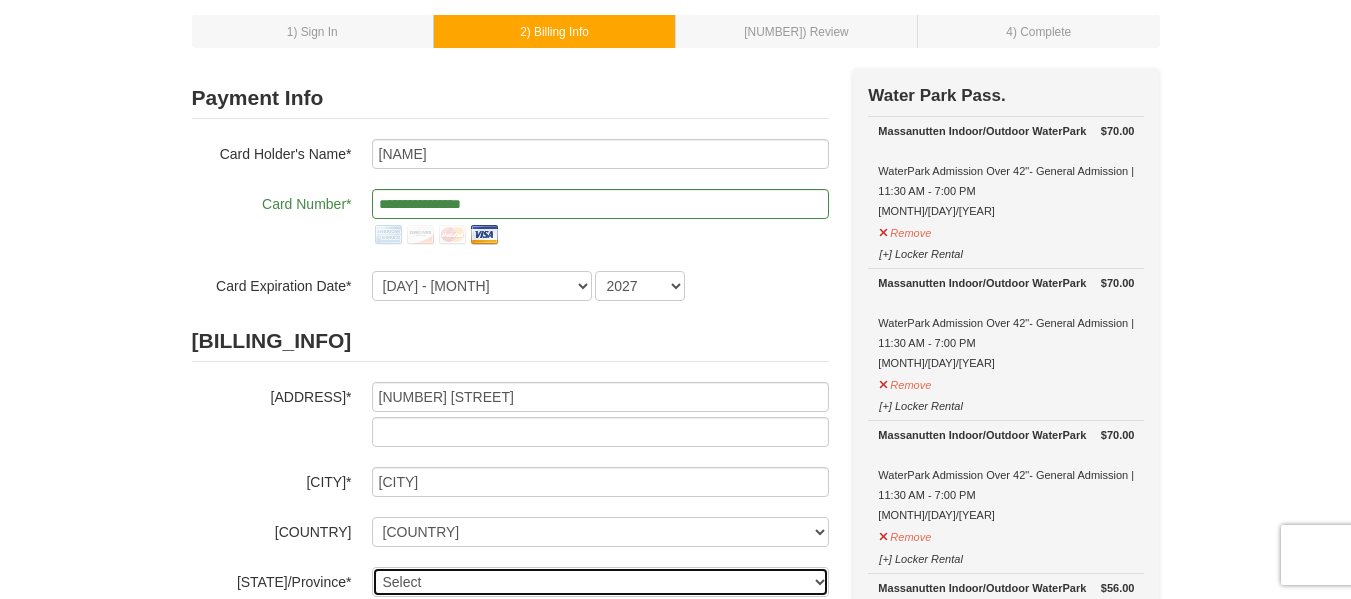 select on "[STATE_CODE]" 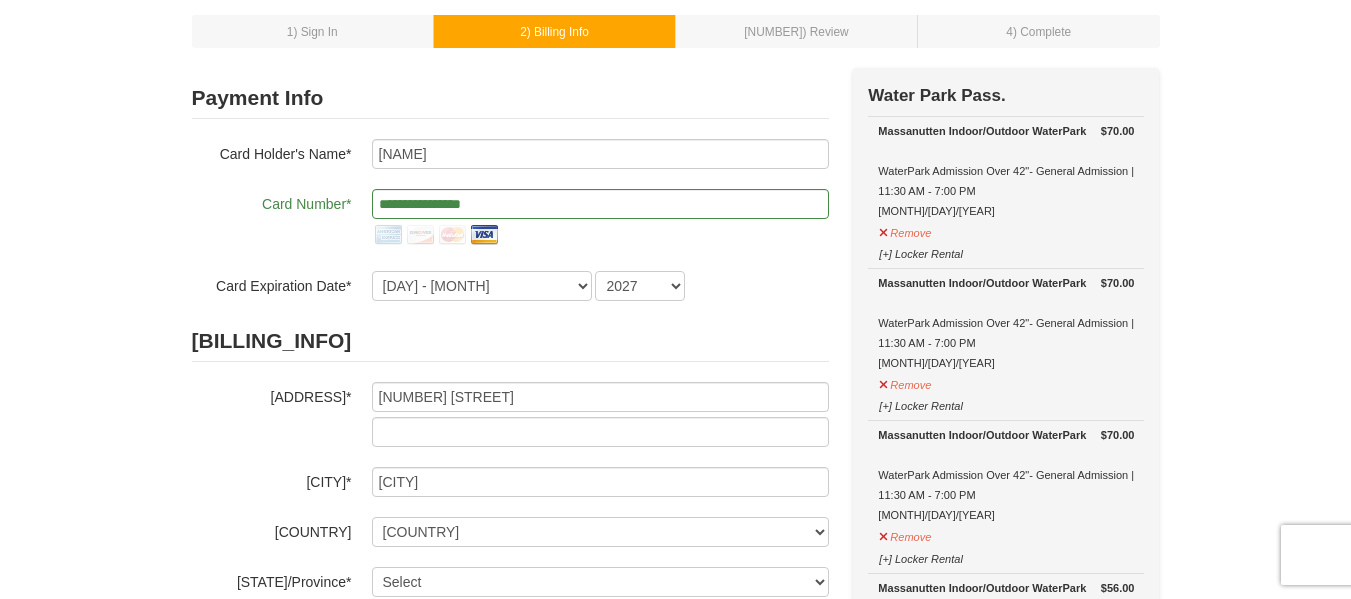 type on "[NUMBER]" 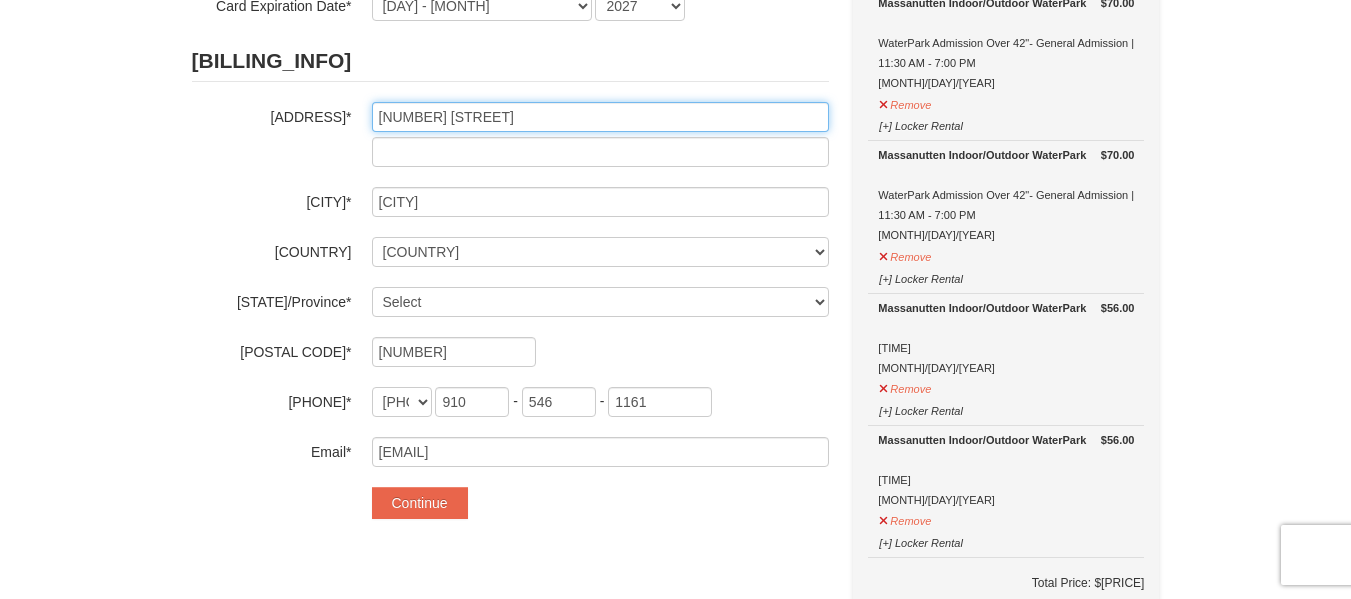 scroll, scrollTop: 400, scrollLeft: 0, axis: vertical 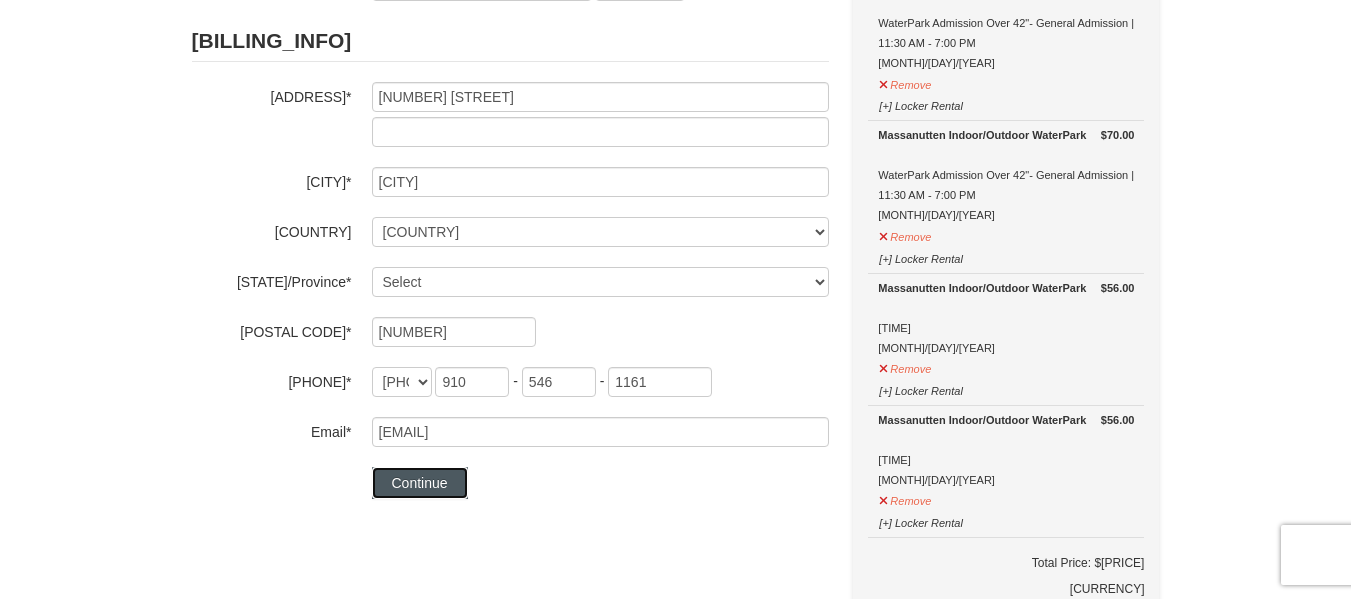 click on "Continue" at bounding box center (420, 483) 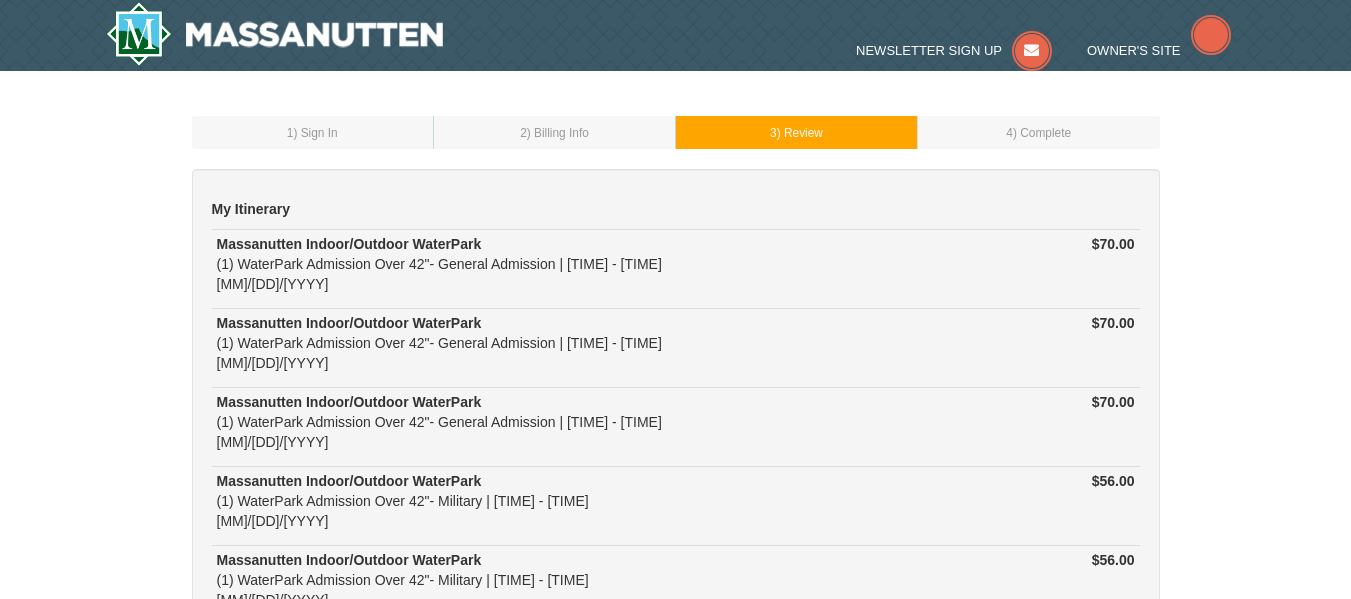 scroll, scrollTop: 0, scrollLeft: 0, axis: both 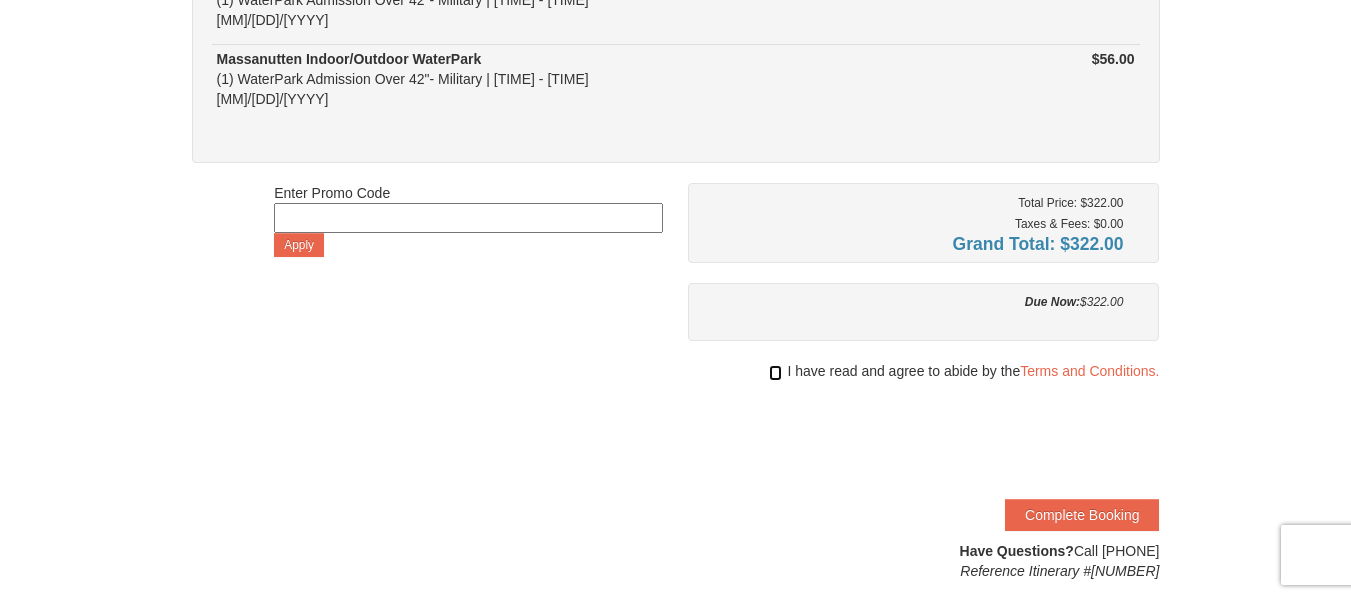 click at bounding box center (775, 373) 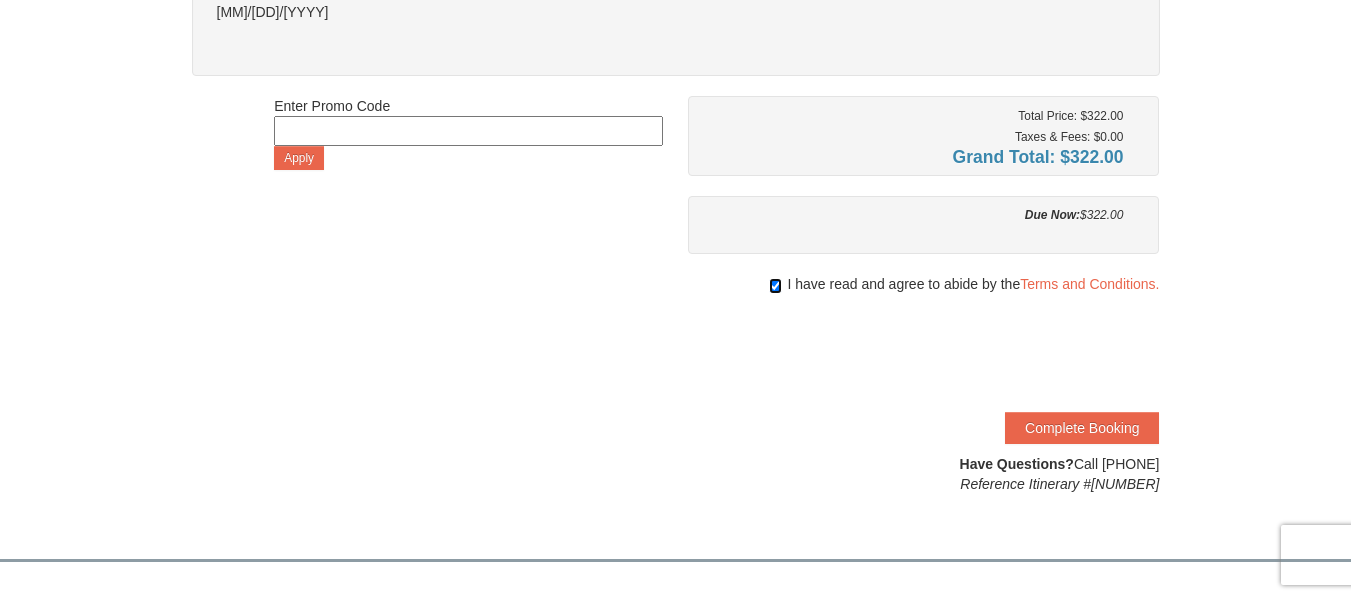 scroll, scrollTop: 600, scrollLeft: 0, axis: vertical 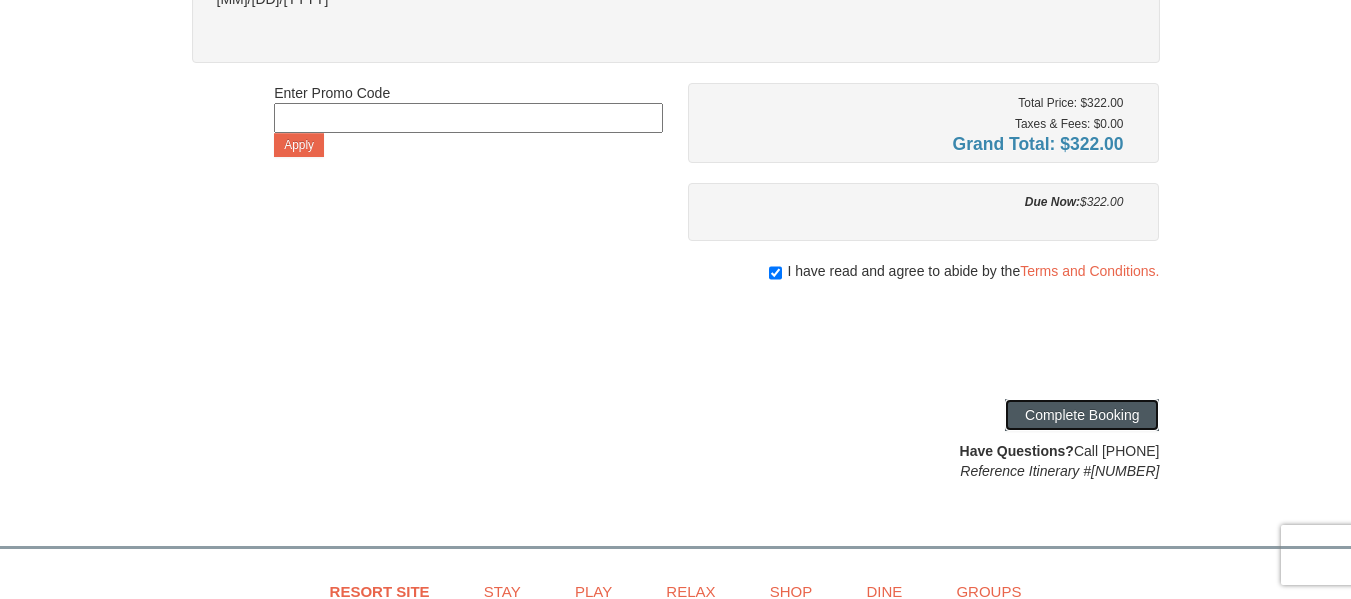 click on "Complete Booking" at bounding box center [1082, 415] 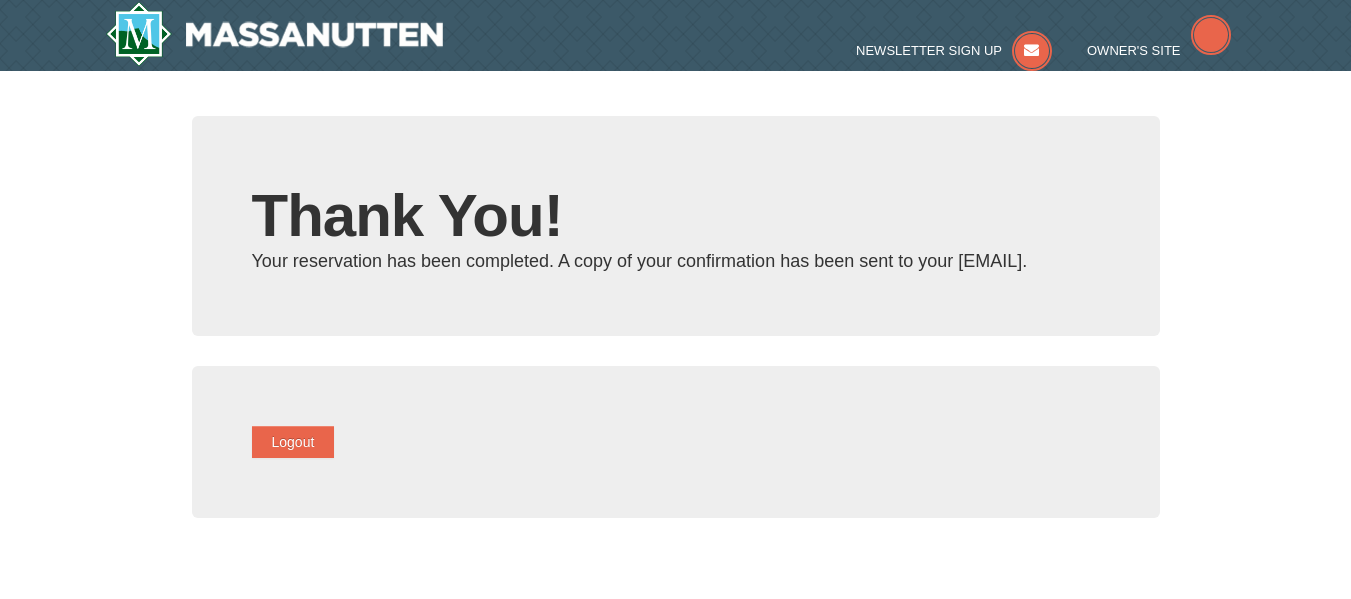 scroll, scrollTop: 0, scrollLeft: 0, axis: both 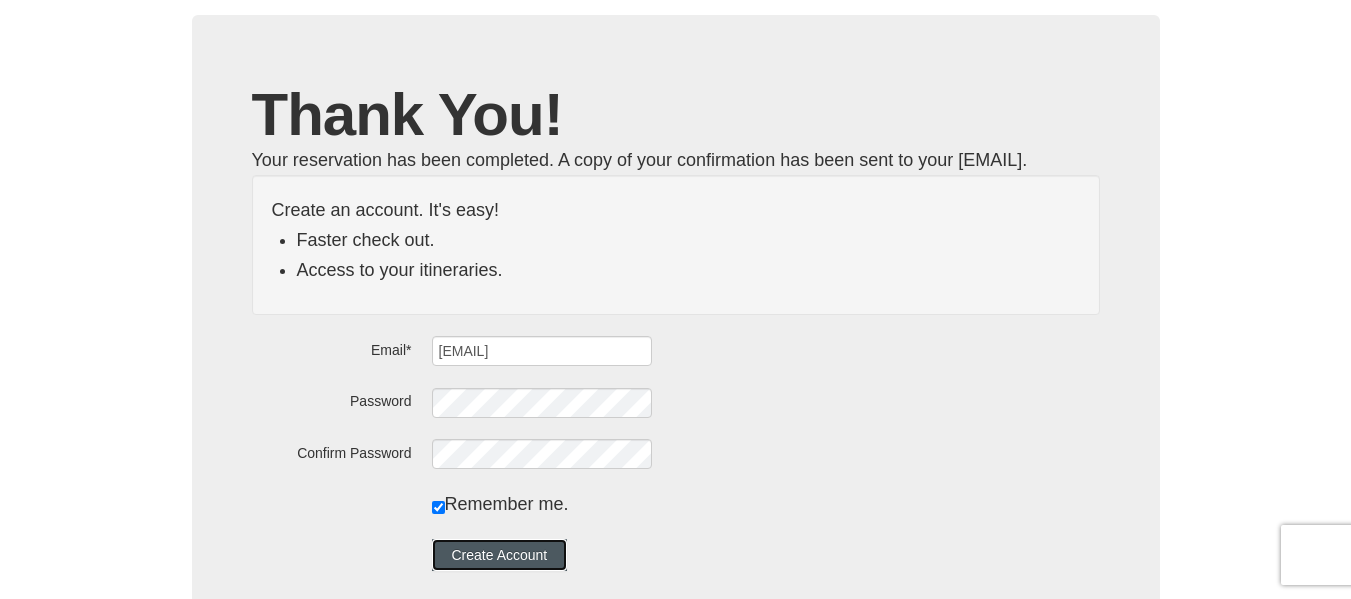 click on "Create Account" at bounding box center (500, 555) 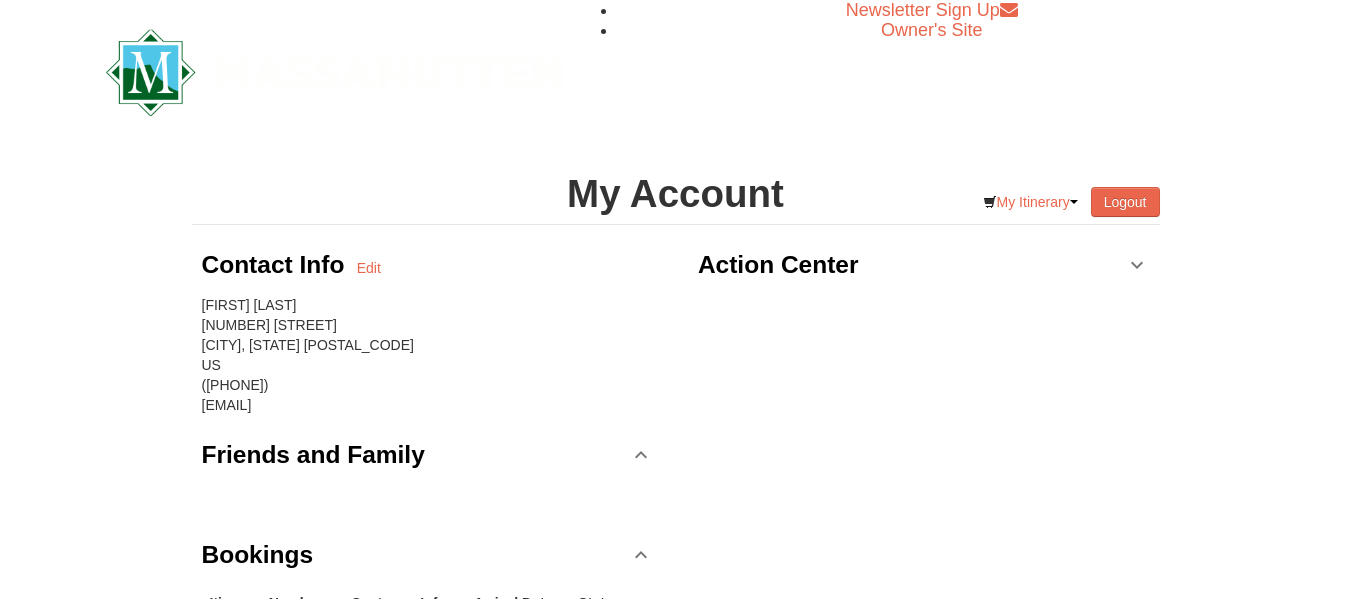 scroll, scrollTop: 0, scrollLeft: 0, axis: both 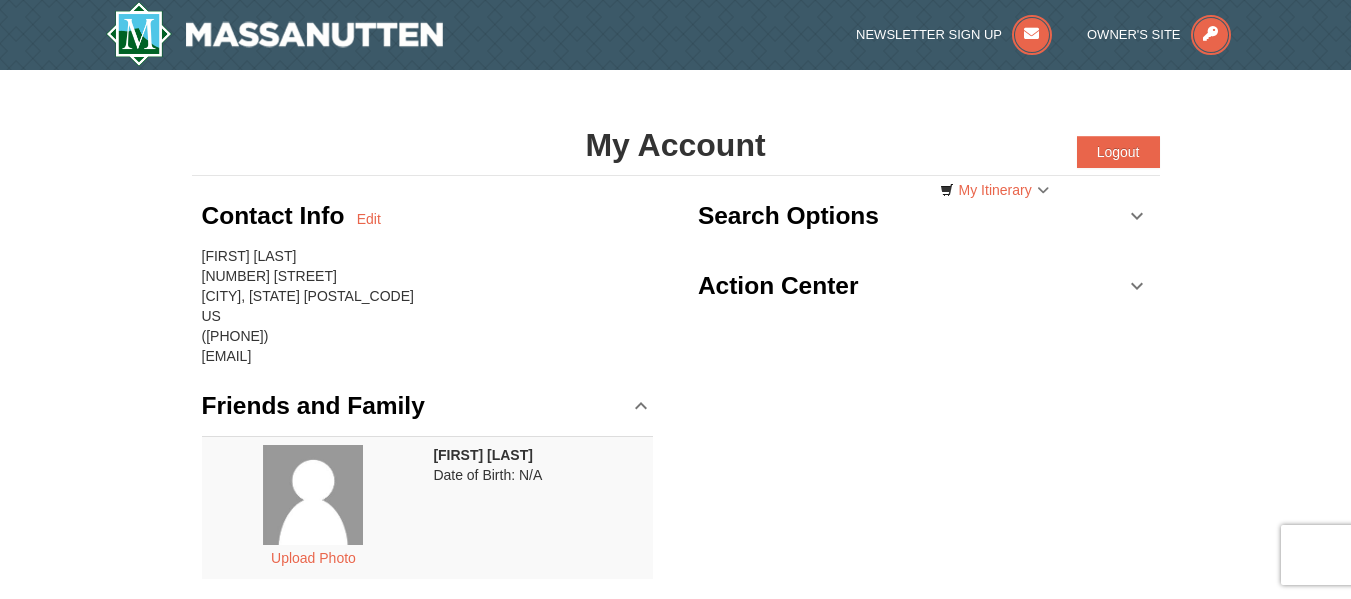 click on "Contact Info
Edit" at bounding box center [428, 216] 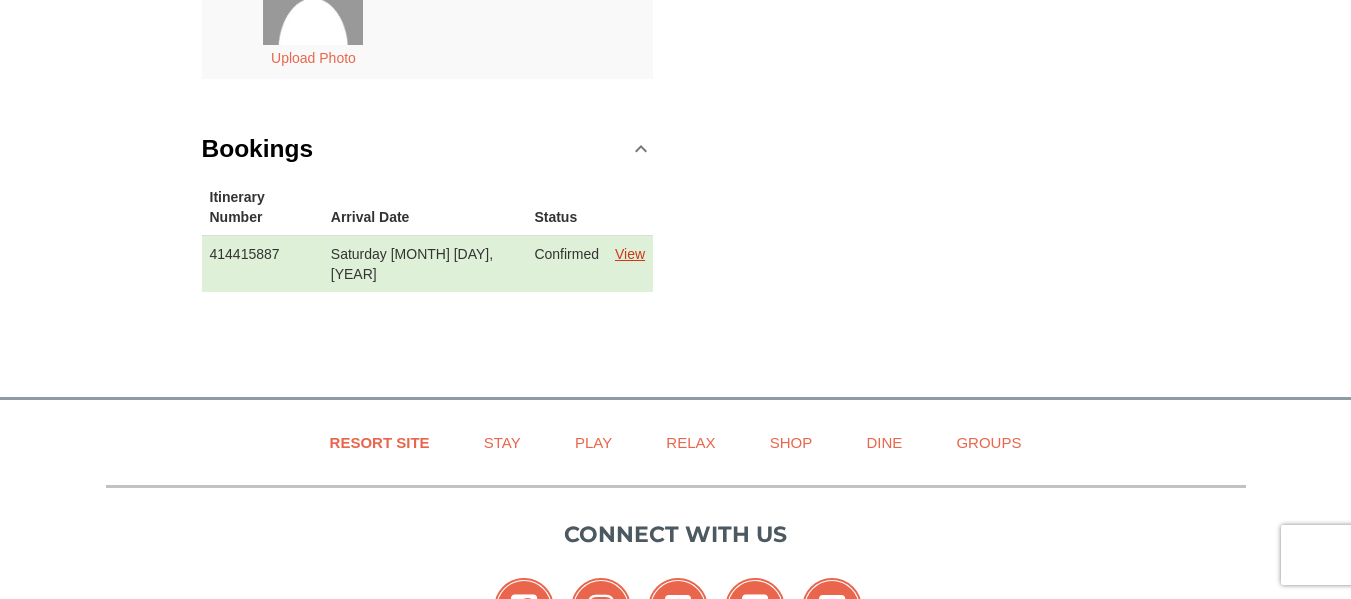 click on "View" at bounding box center [630, 254] 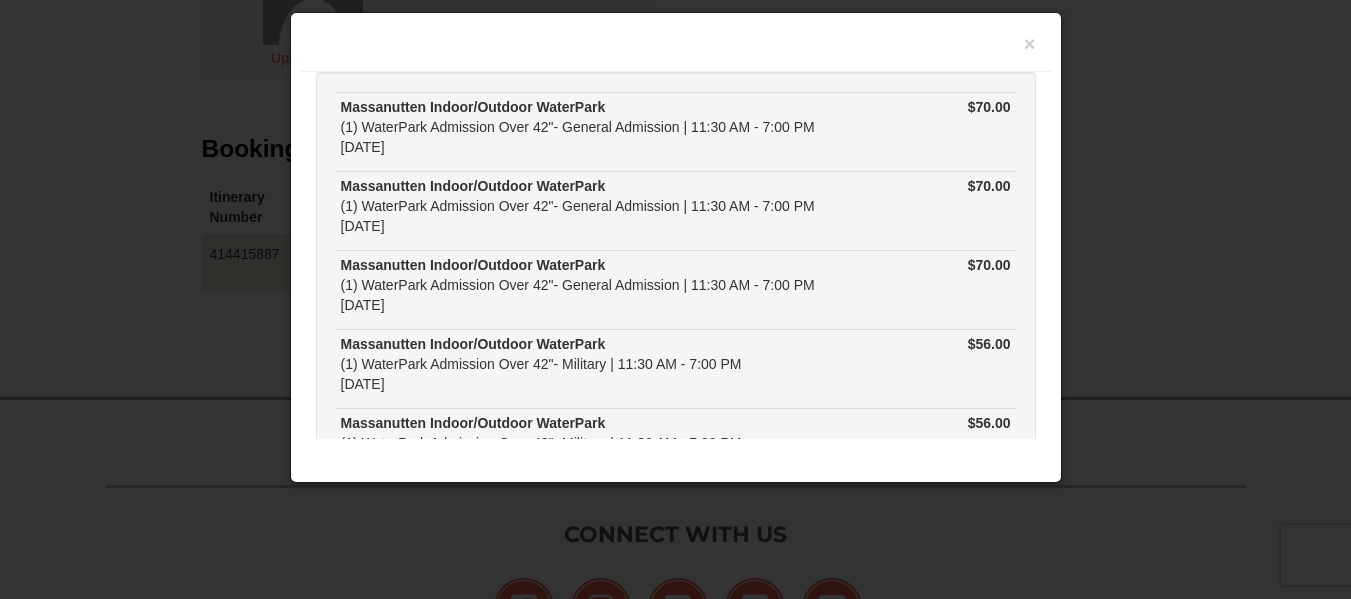 scroll, scrollTop: 0, scrollLeft: 0, axis: both 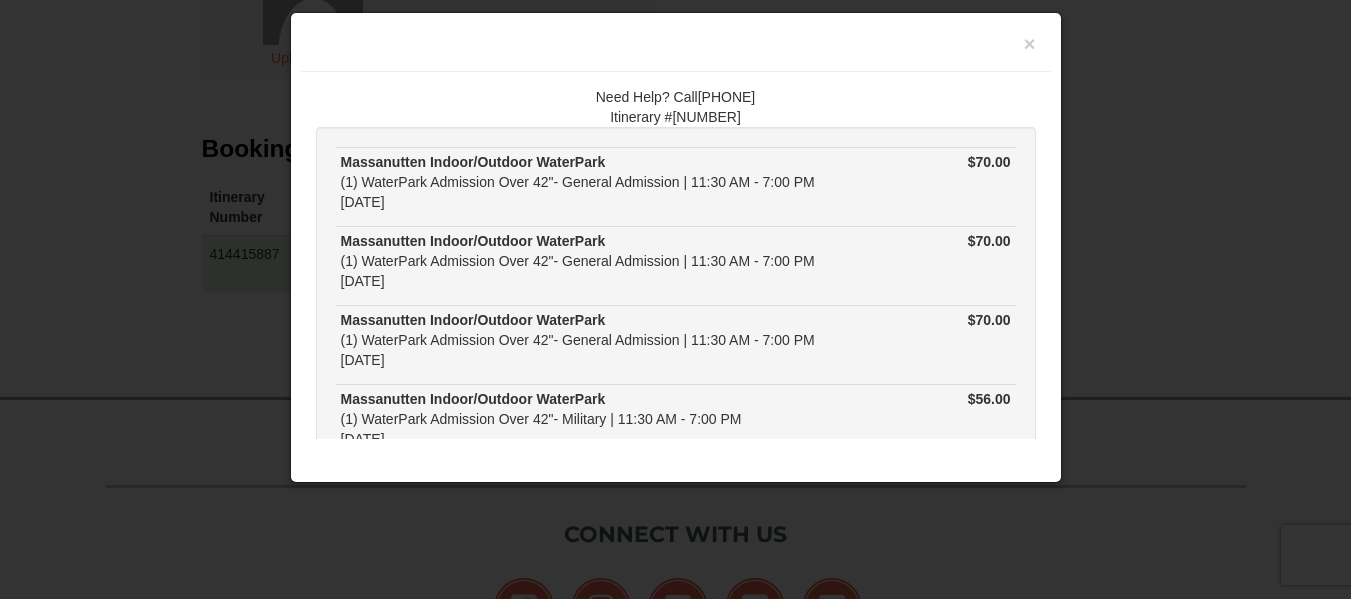 click at bounding box center (676, 47) 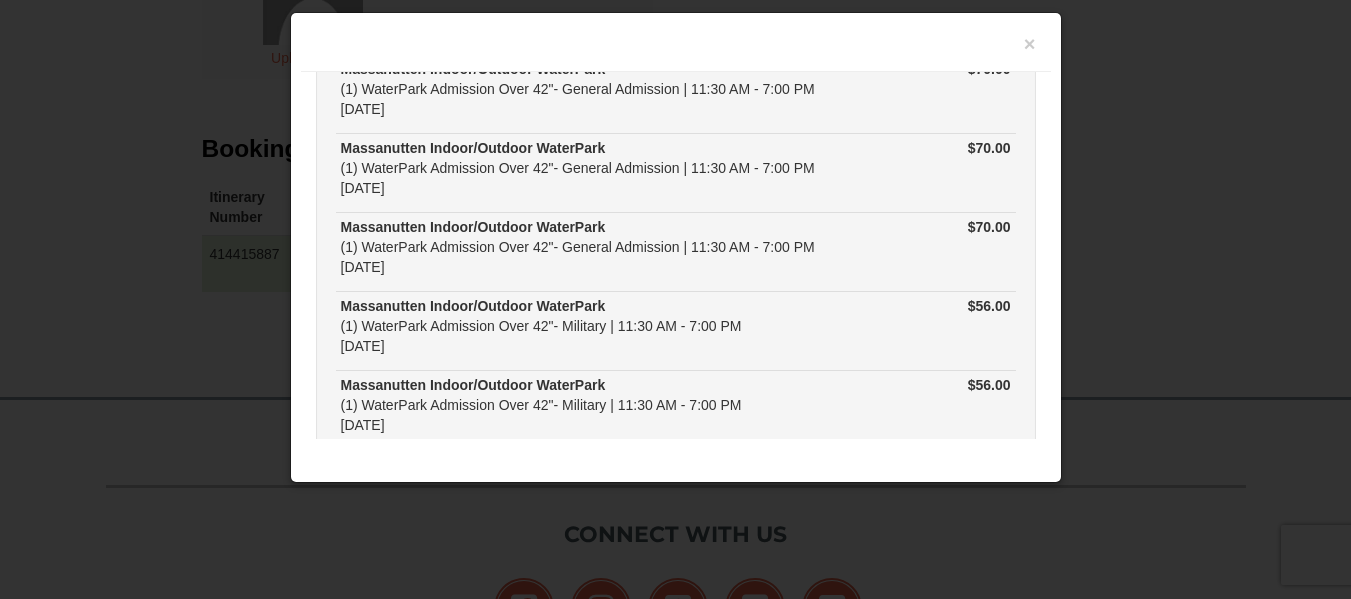 scroll, scrollTop: 210, scrollLeft: 0, axis: vertical 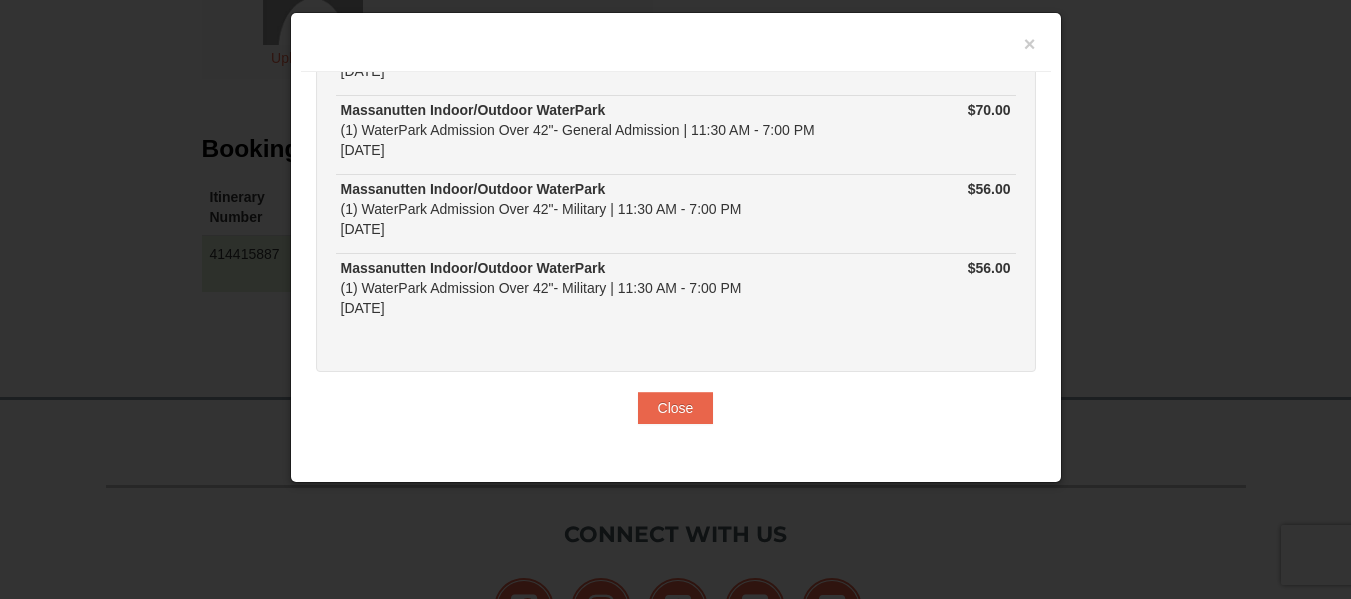 drag, startPoint x: 522, startPoint y: 96, endPoint x: 1045, endPoint y: 477, distance: 647.0626 